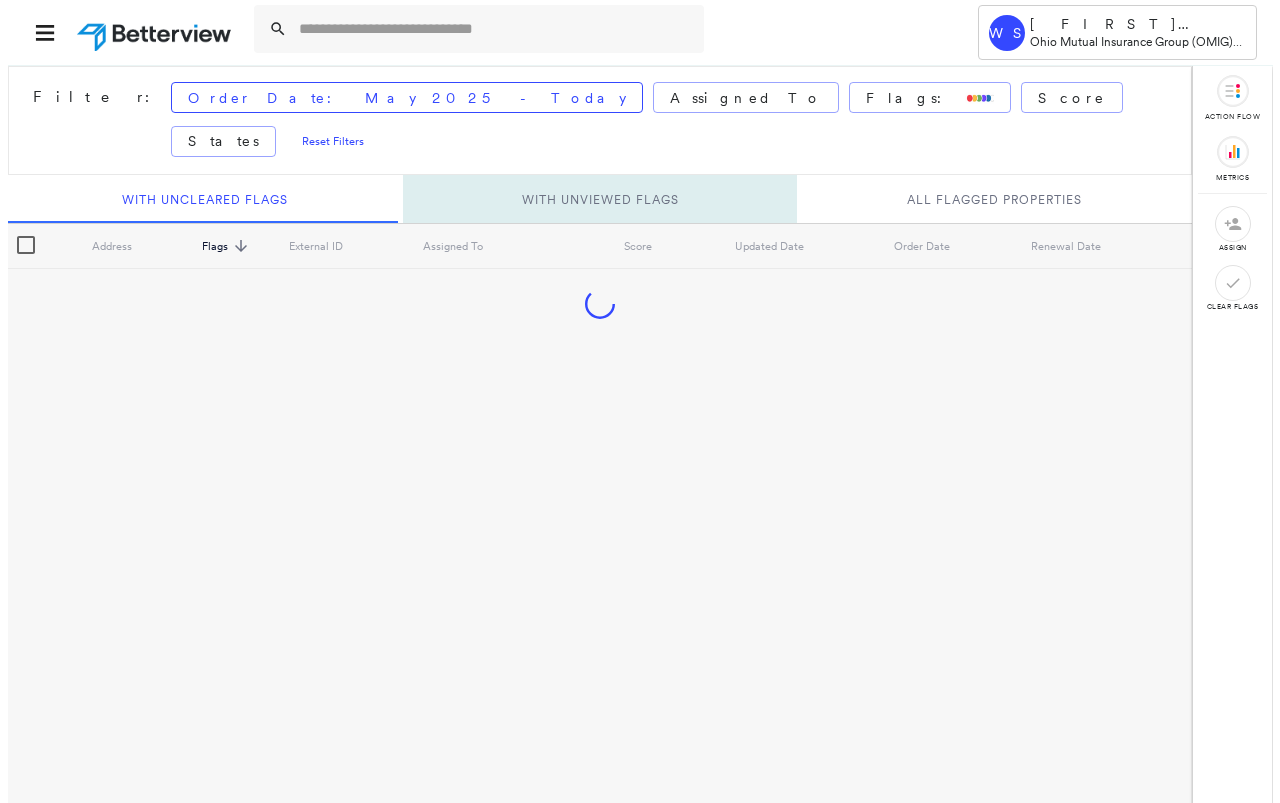 scroll, scrollTop: 0, scrollLeft: 0, axis: both 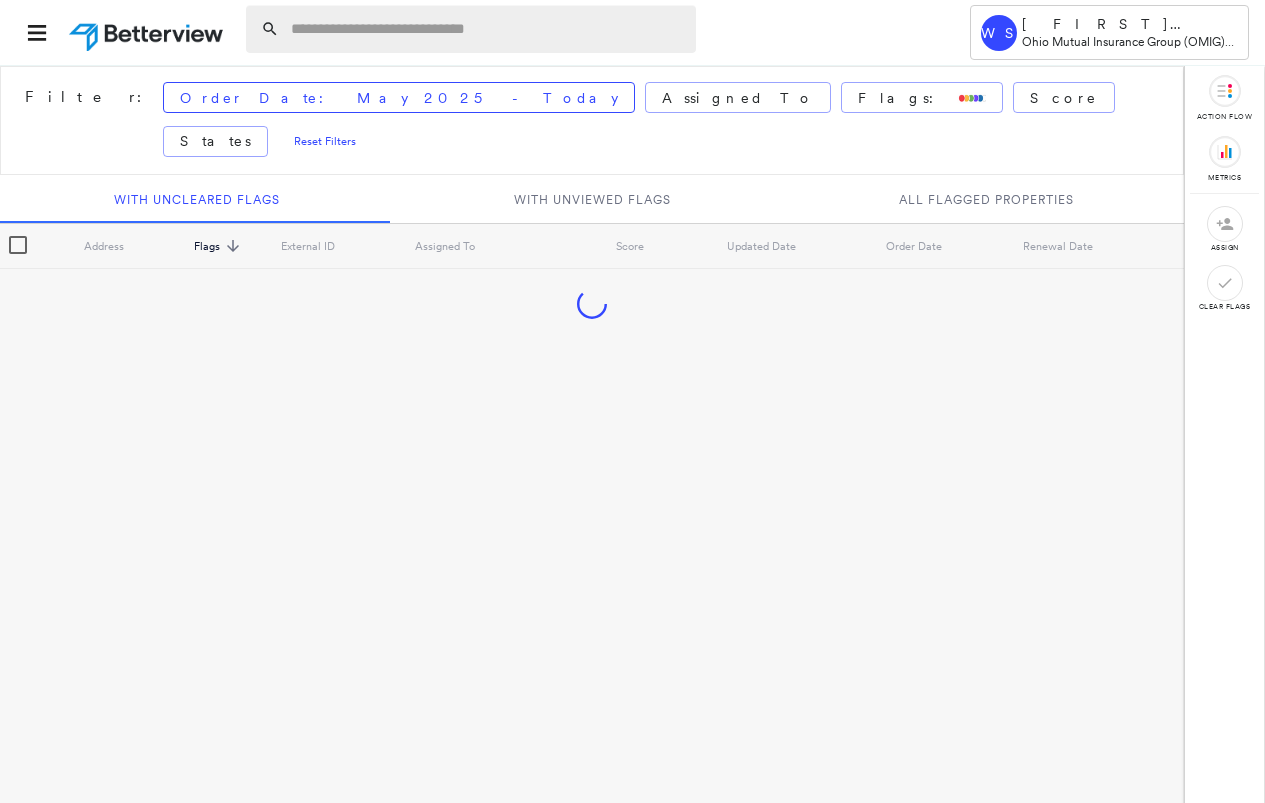 click at bounding box center (487, 29) 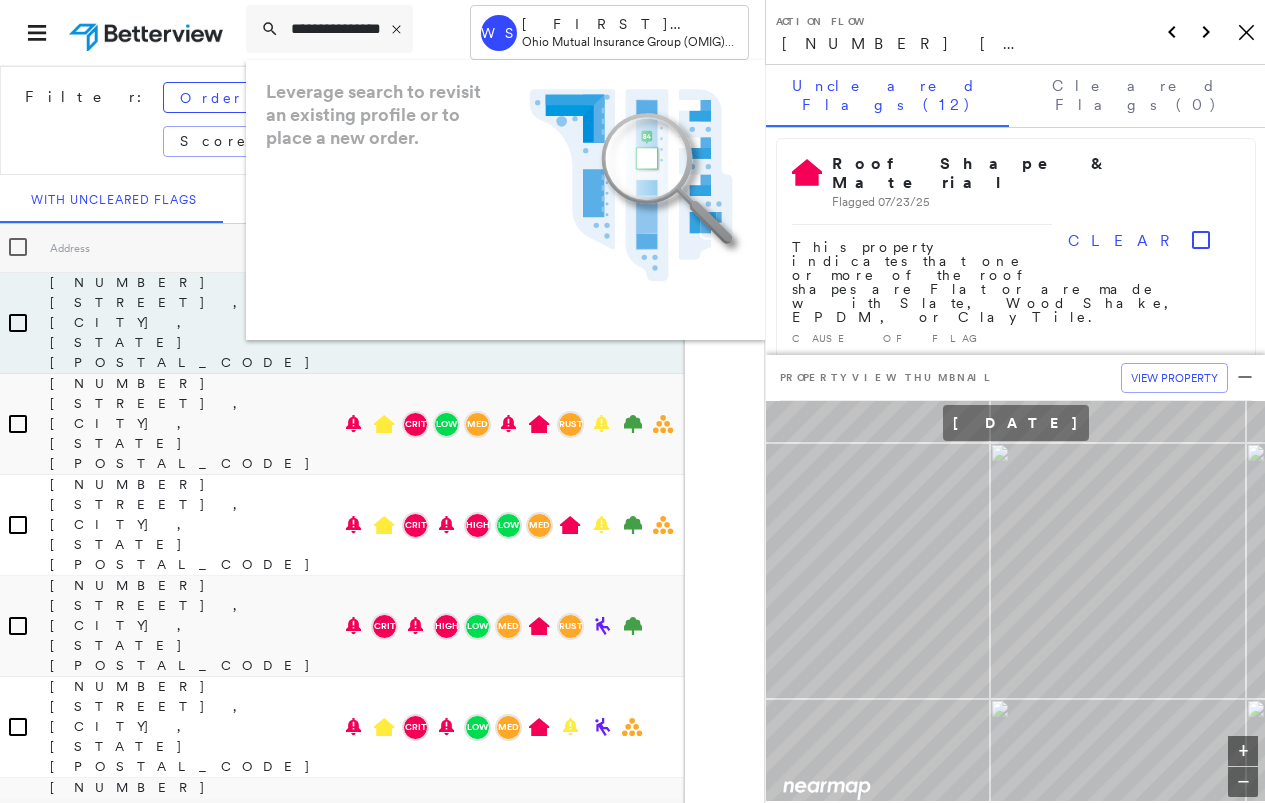 type on "**********" 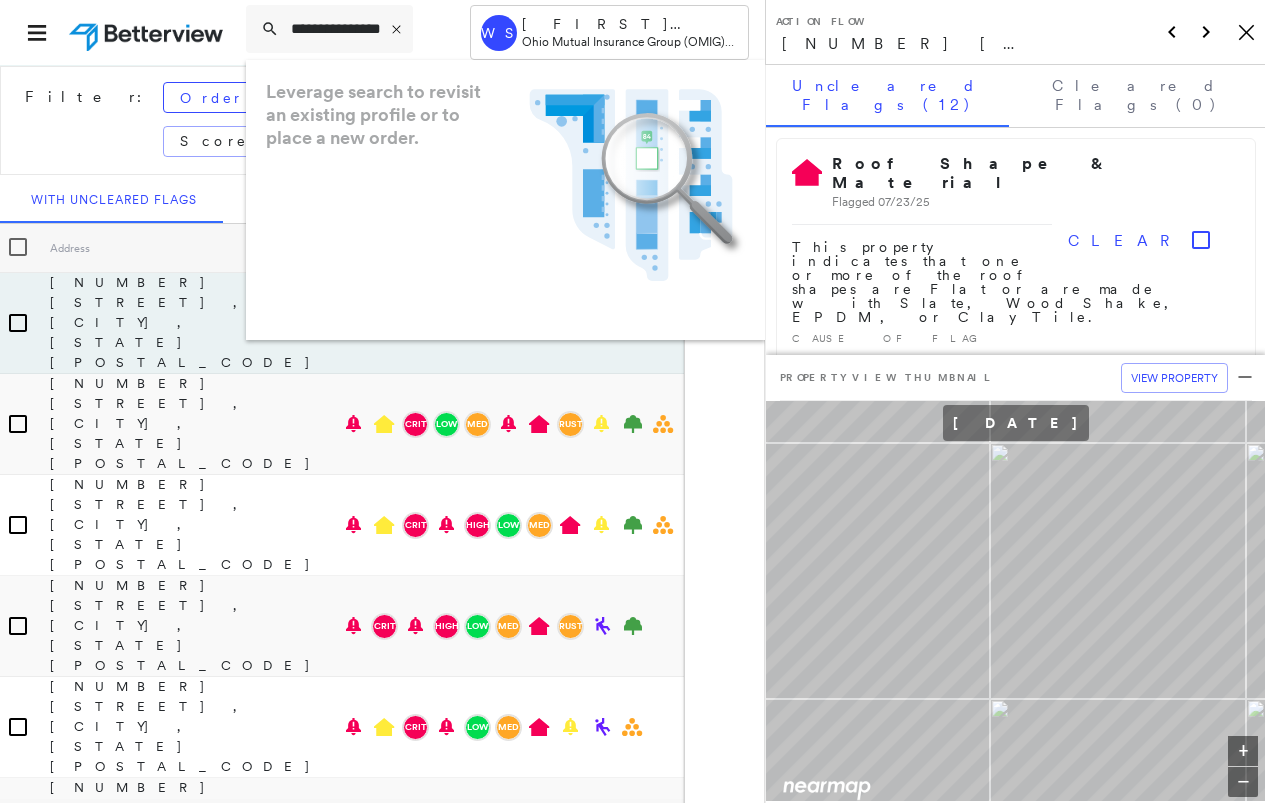 click 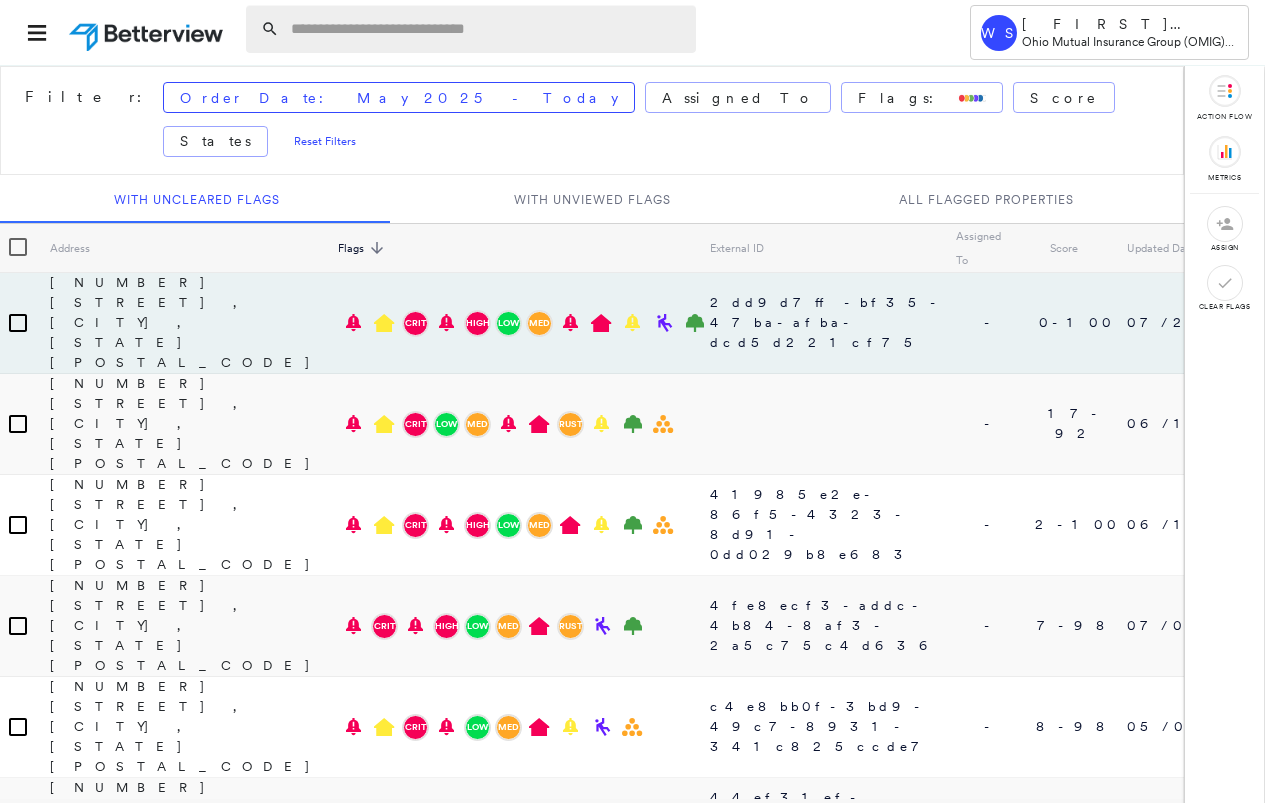 click at bounding box center (487, 29) 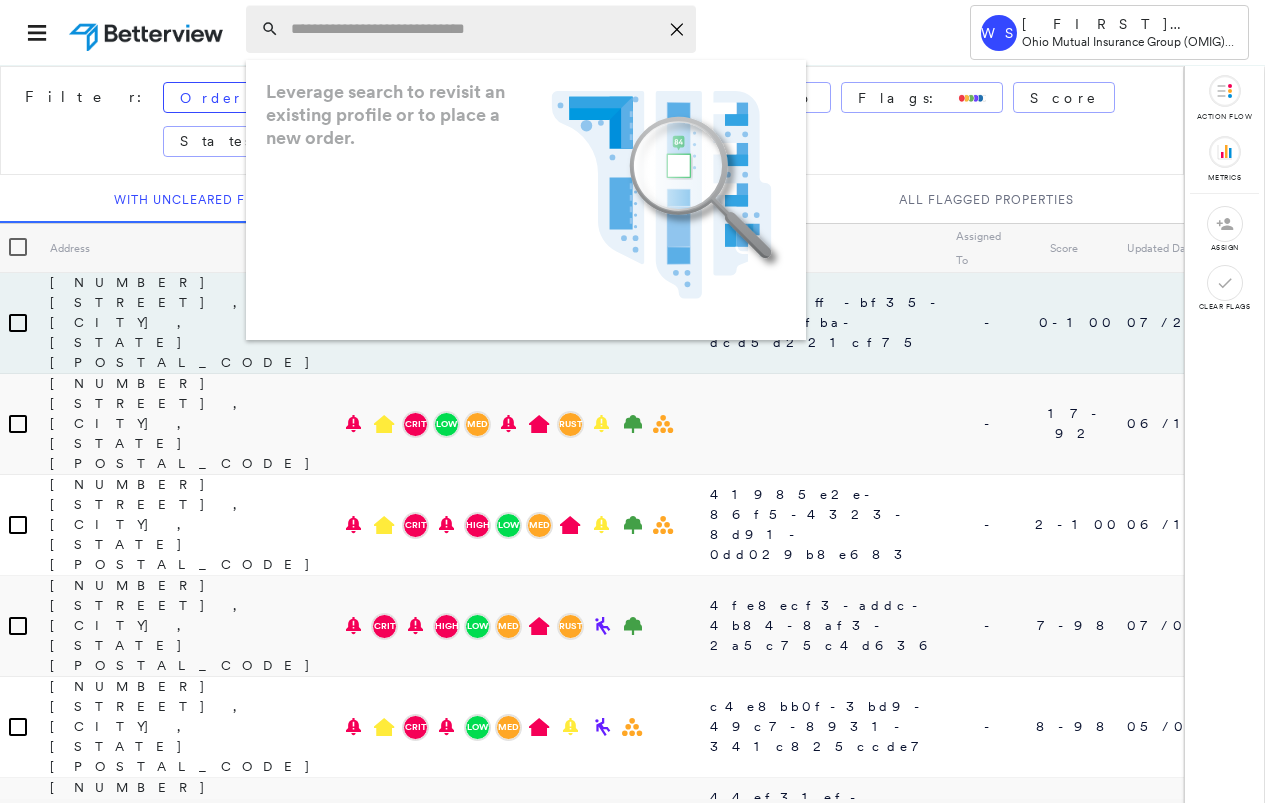 paste on "**********" 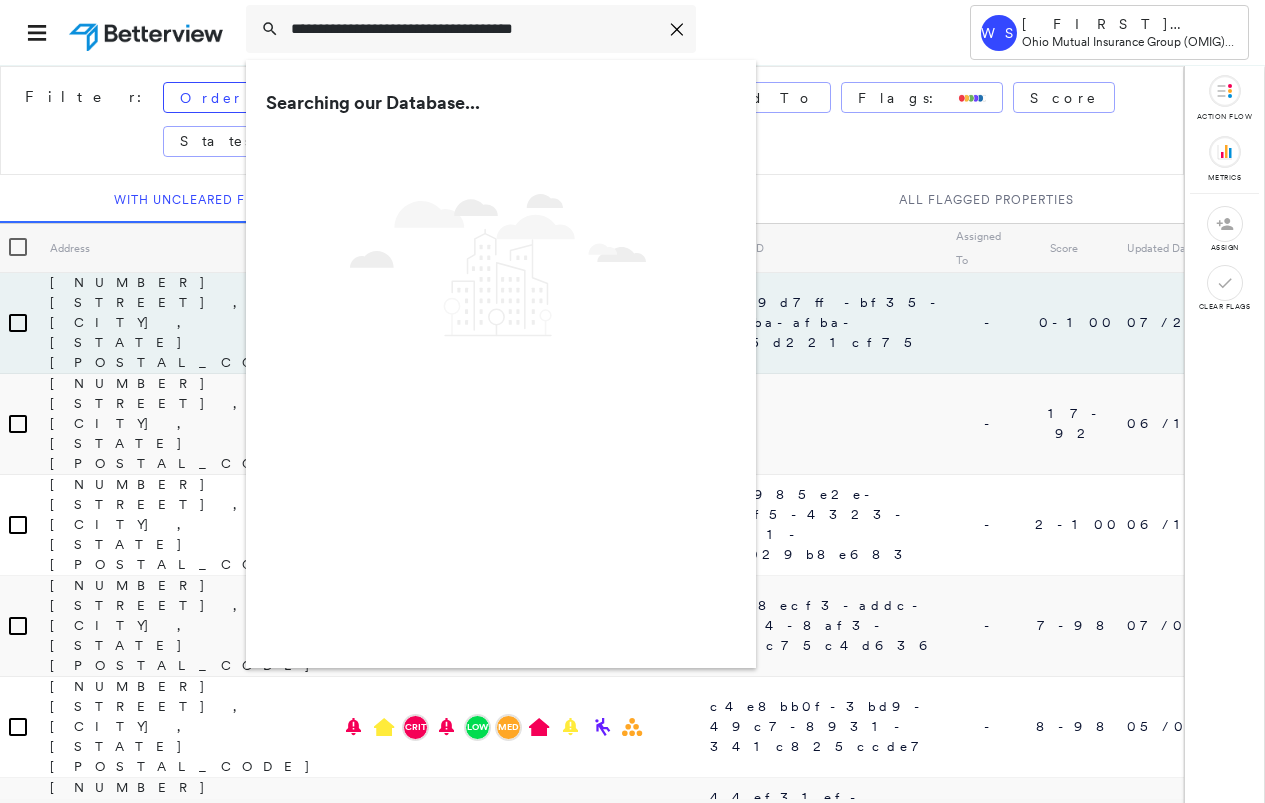 type on "**********" 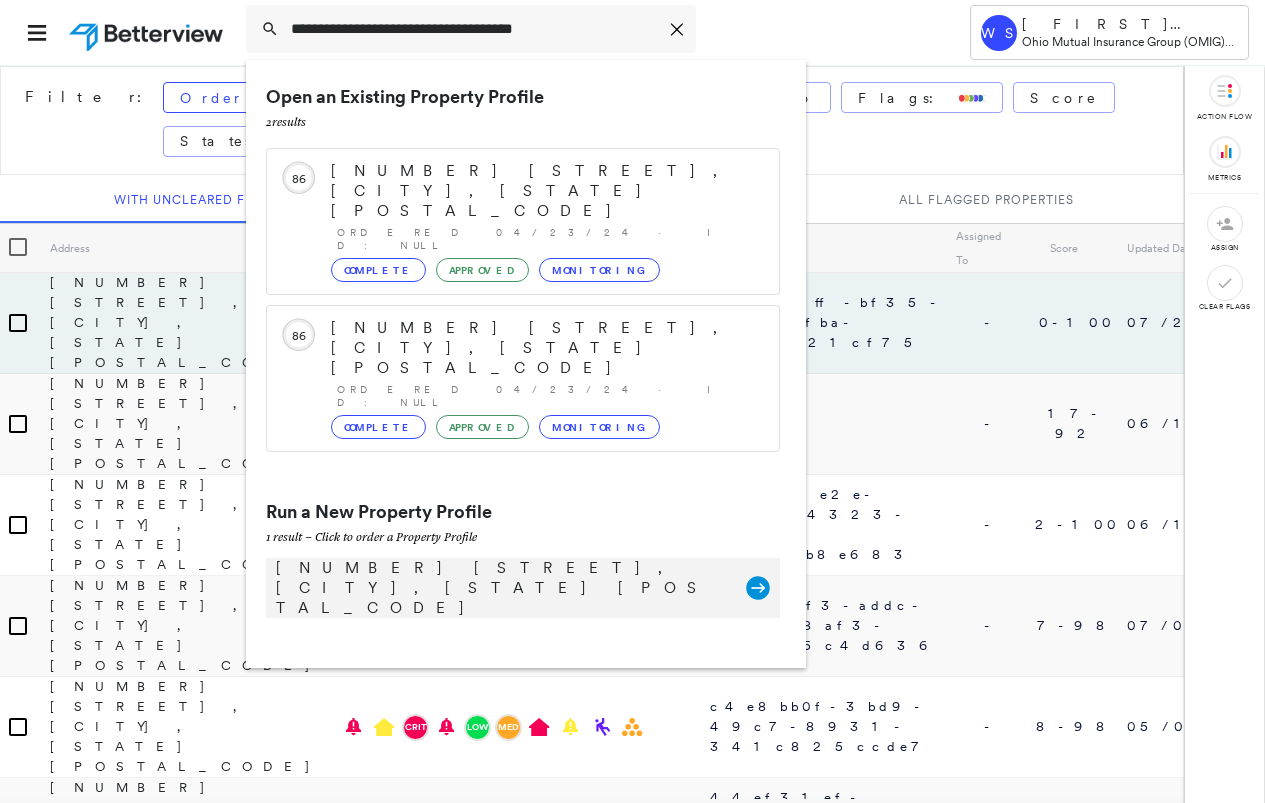 click on "[NUMBER] [STREET], [CITY], [STATE] [POSTAL_CODE]" at bounding box center [501, 588] 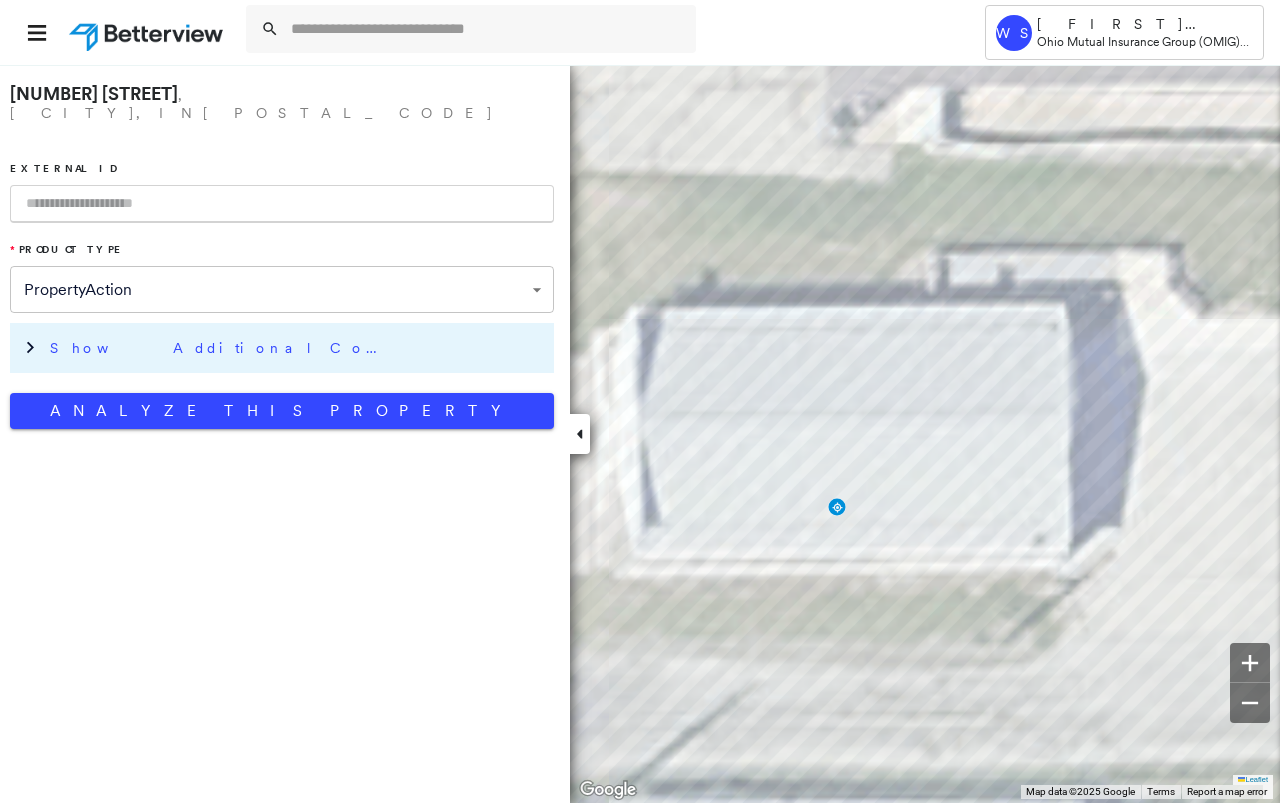 click on "Show Additional Company Data" at bounding box center [297, 348] 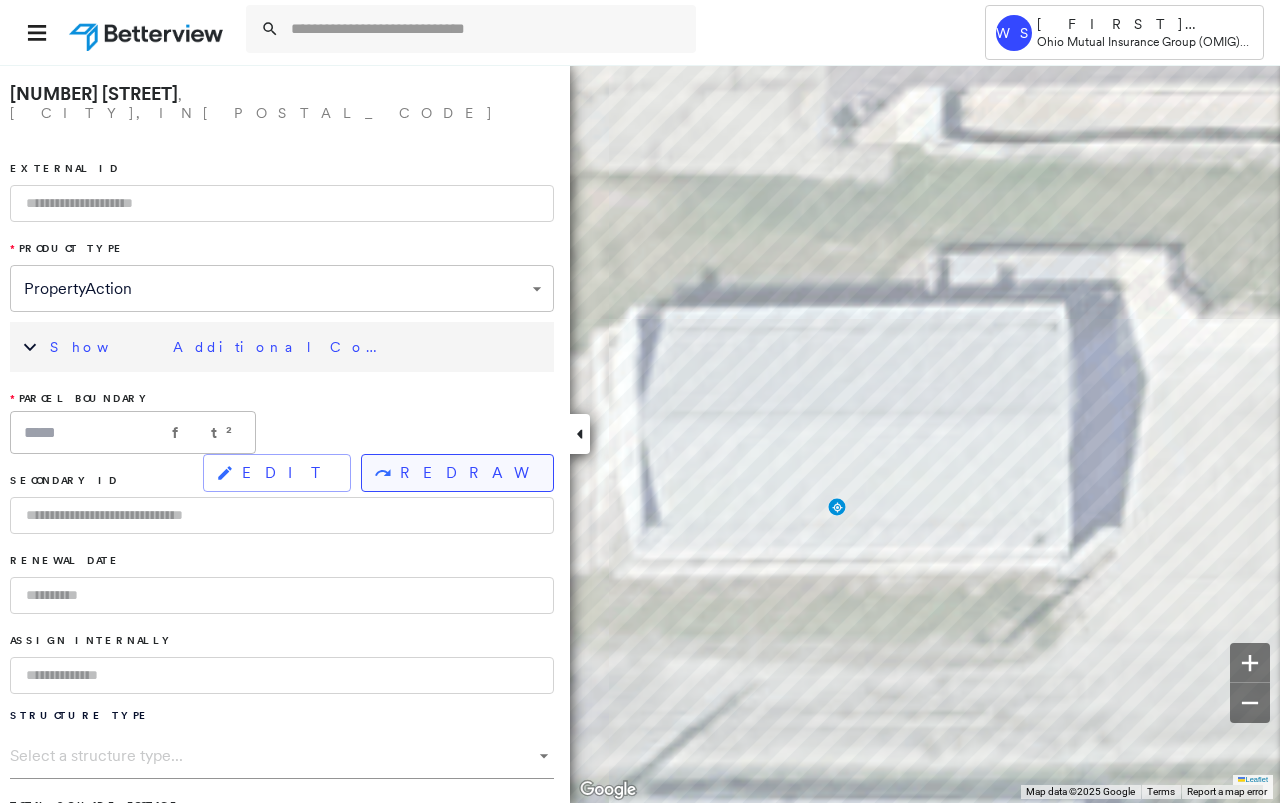 click on "REDRAW" at bounding box center (457, 473) 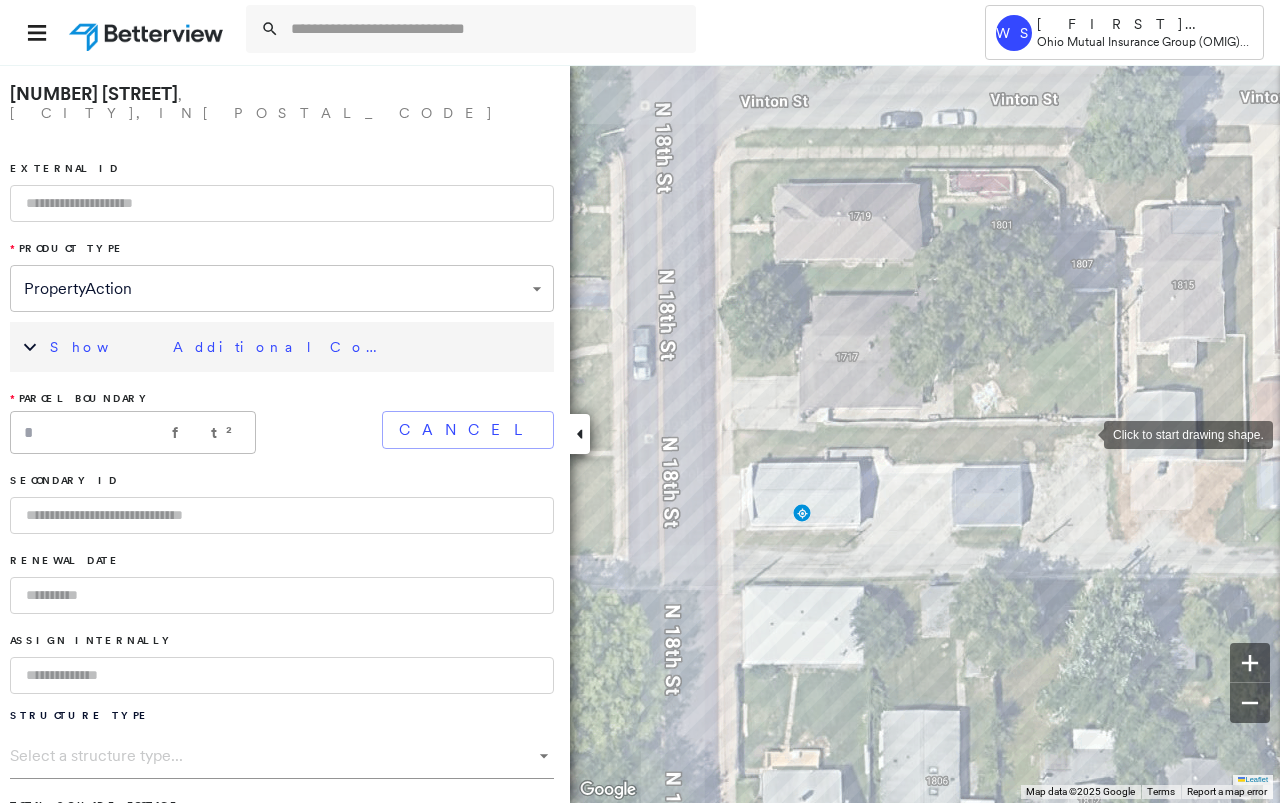 drag, startPoint x: 1063, startPoint y: 376, endPoint x: 1093, endPoint y: 453, distance: 82.637764 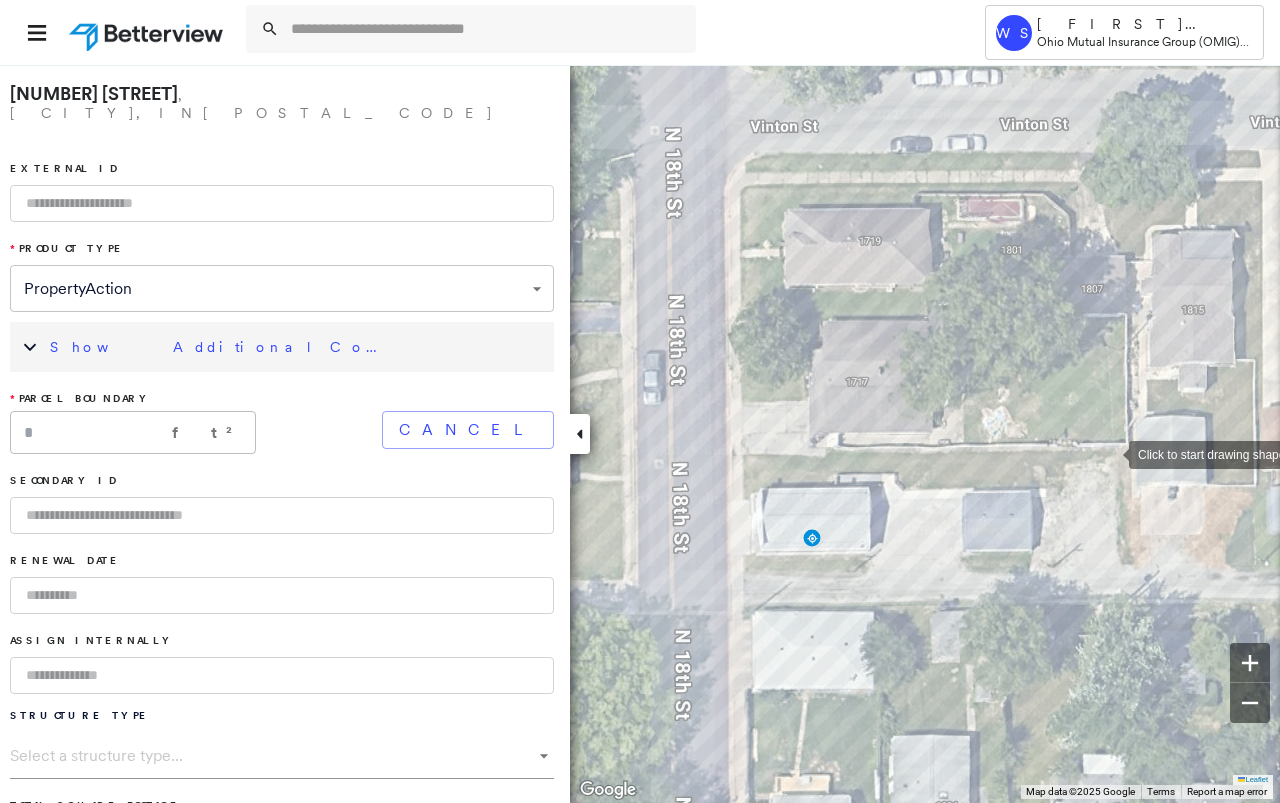 click at bounding box center (1109, 453) 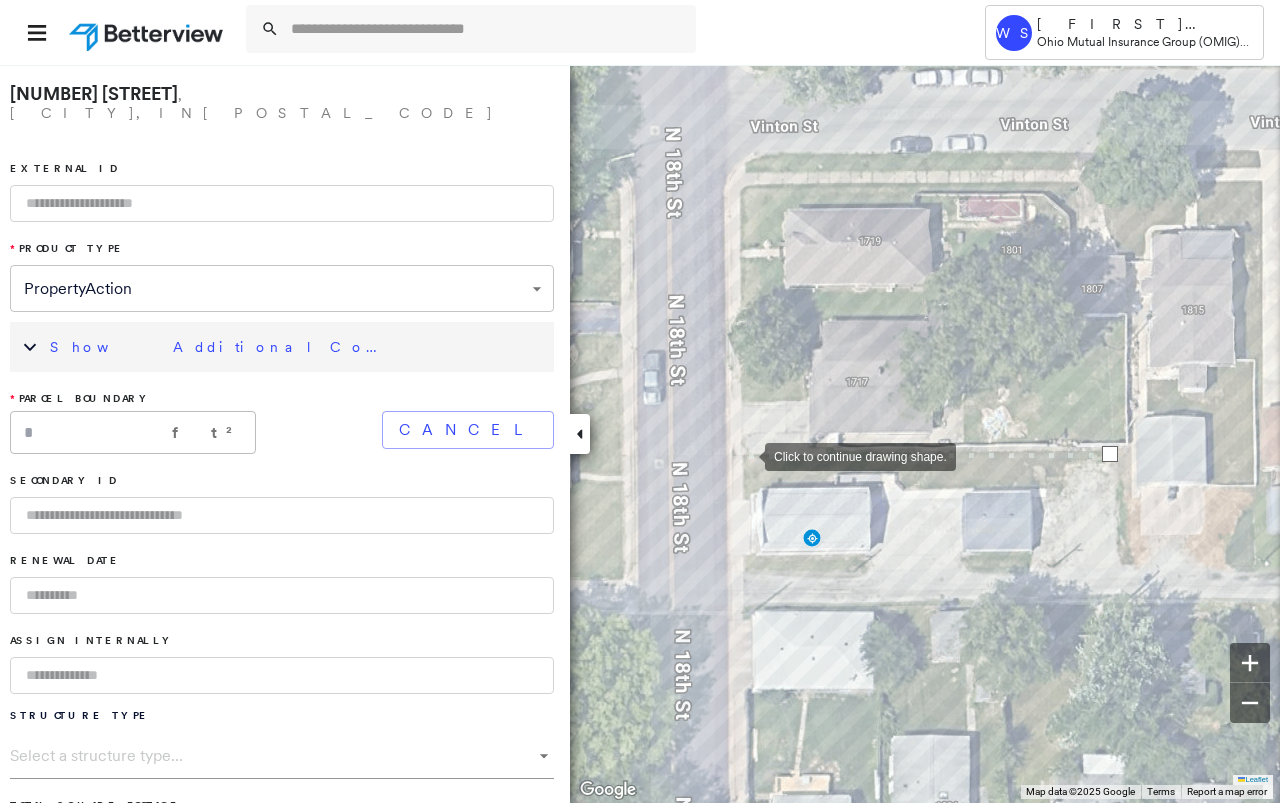 click at bounding box center [745, 455] 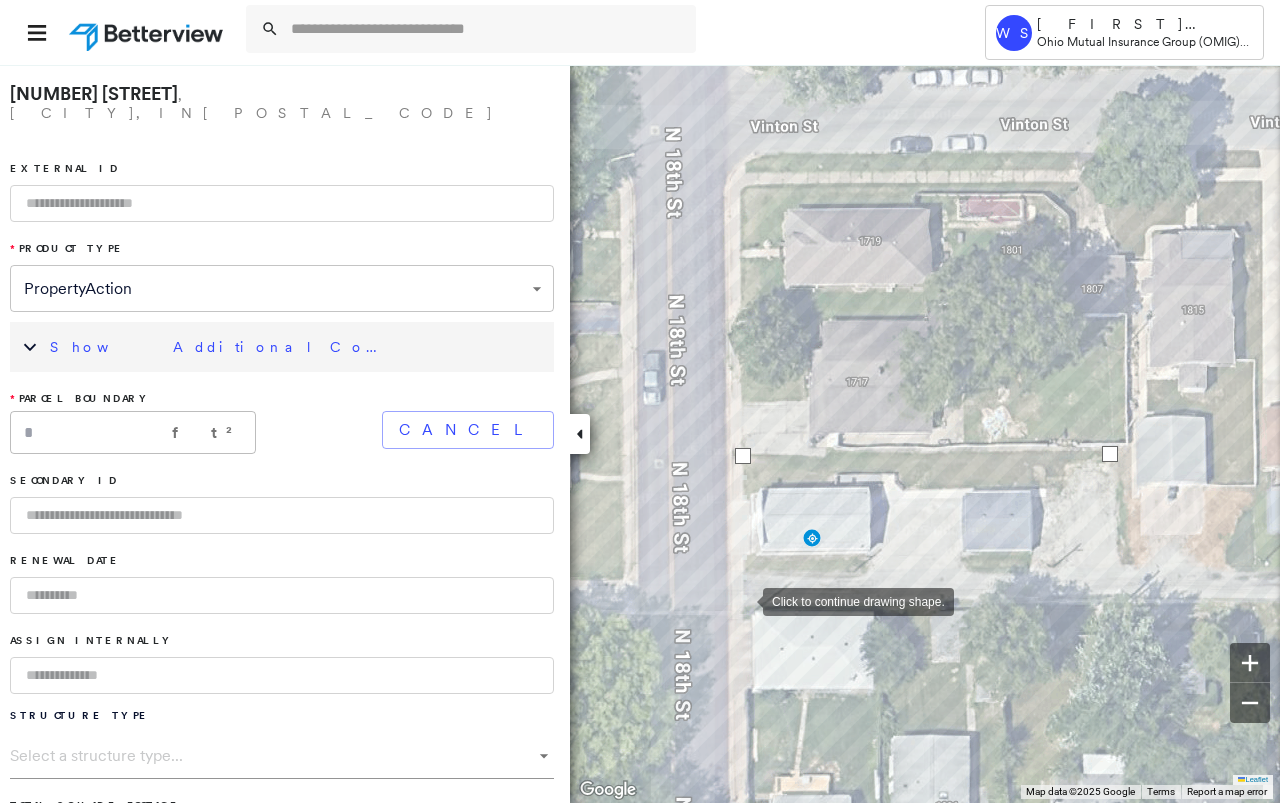 click at bounding box center [743, 600] 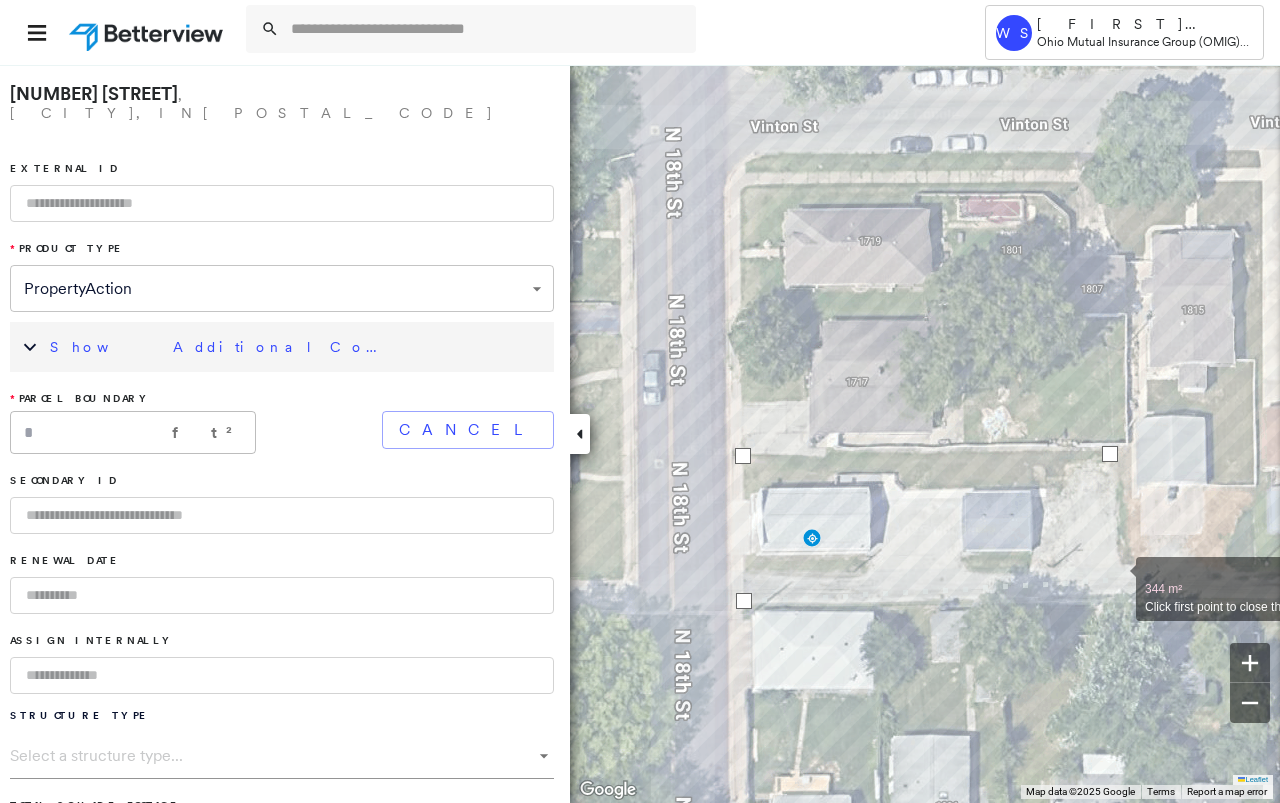 click at bounding box center [1116, 578] 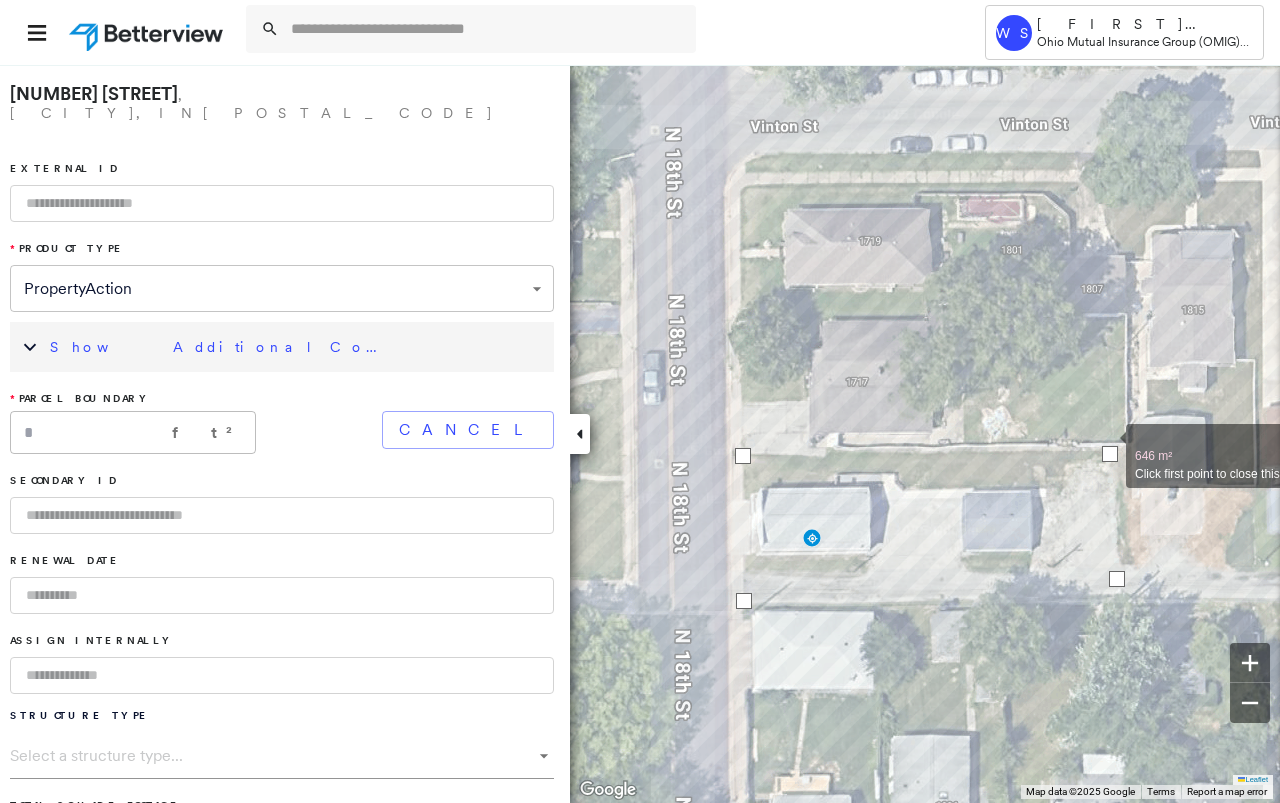 click at bounding box center (119, 68) 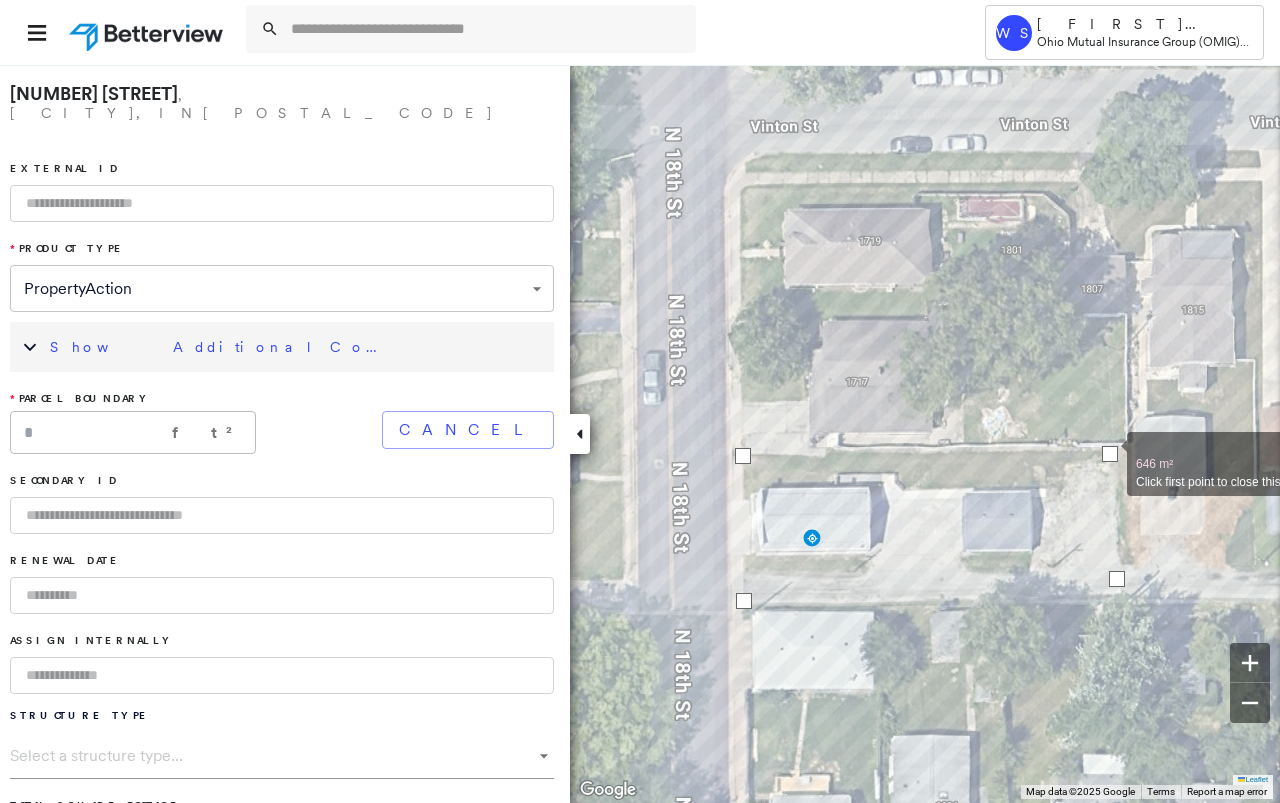 click at bounding box center (1110, 454) 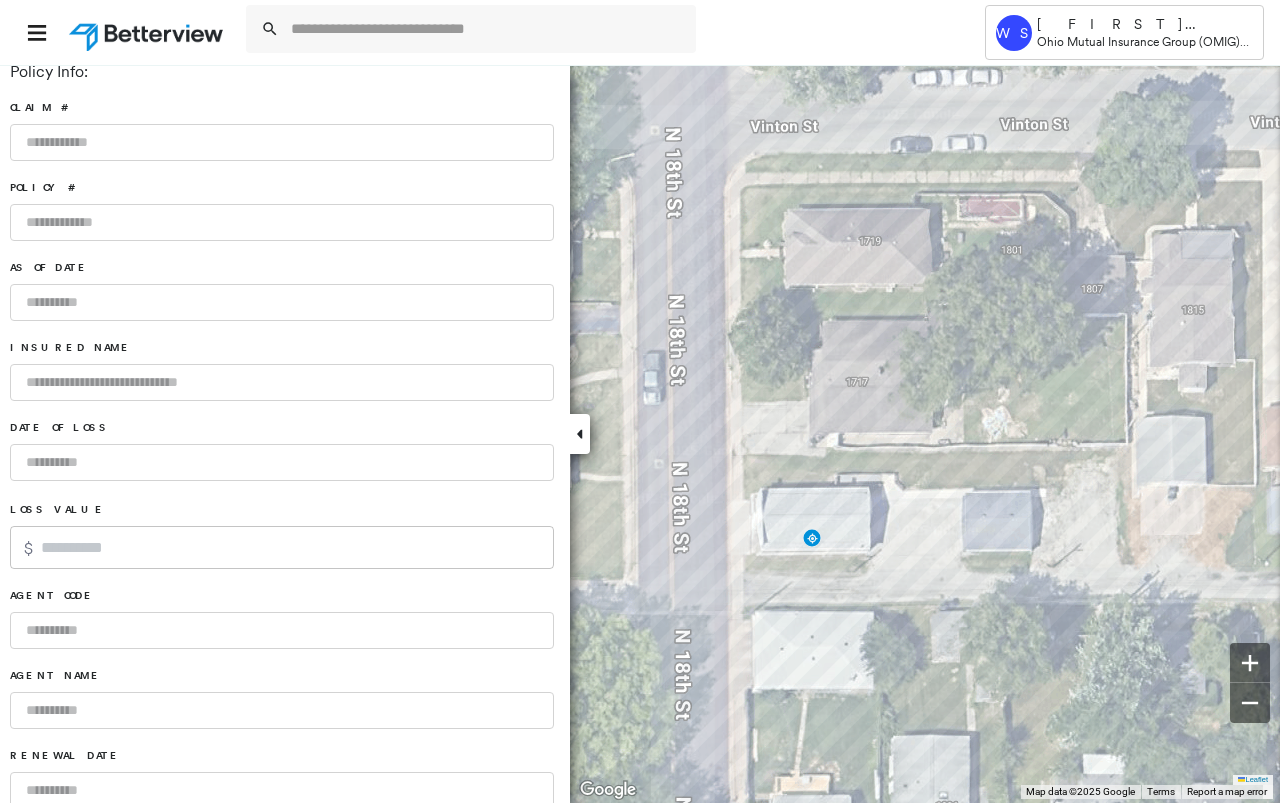 scroll, scrollTop: 1250, scrollLeft: 0, axis: vertical 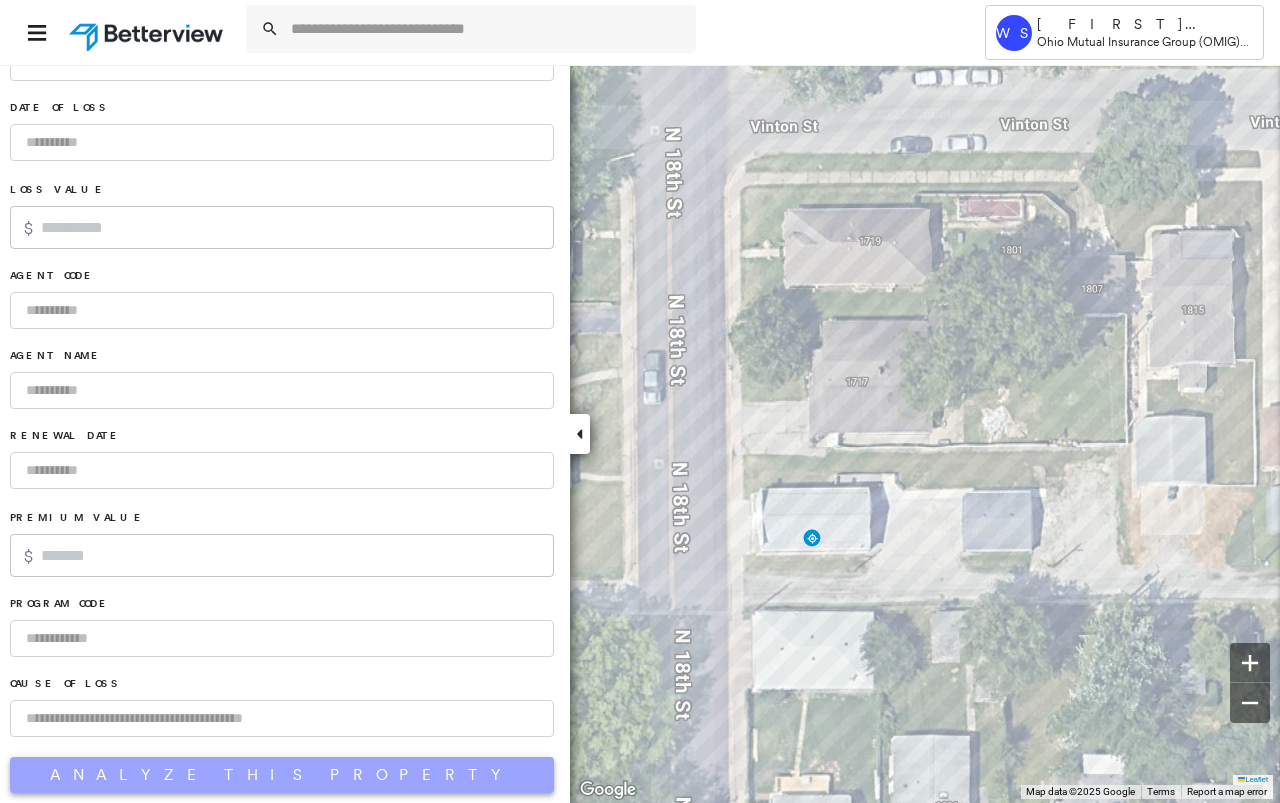 click on "Analyze This Property" at bounding box center [282, 775] 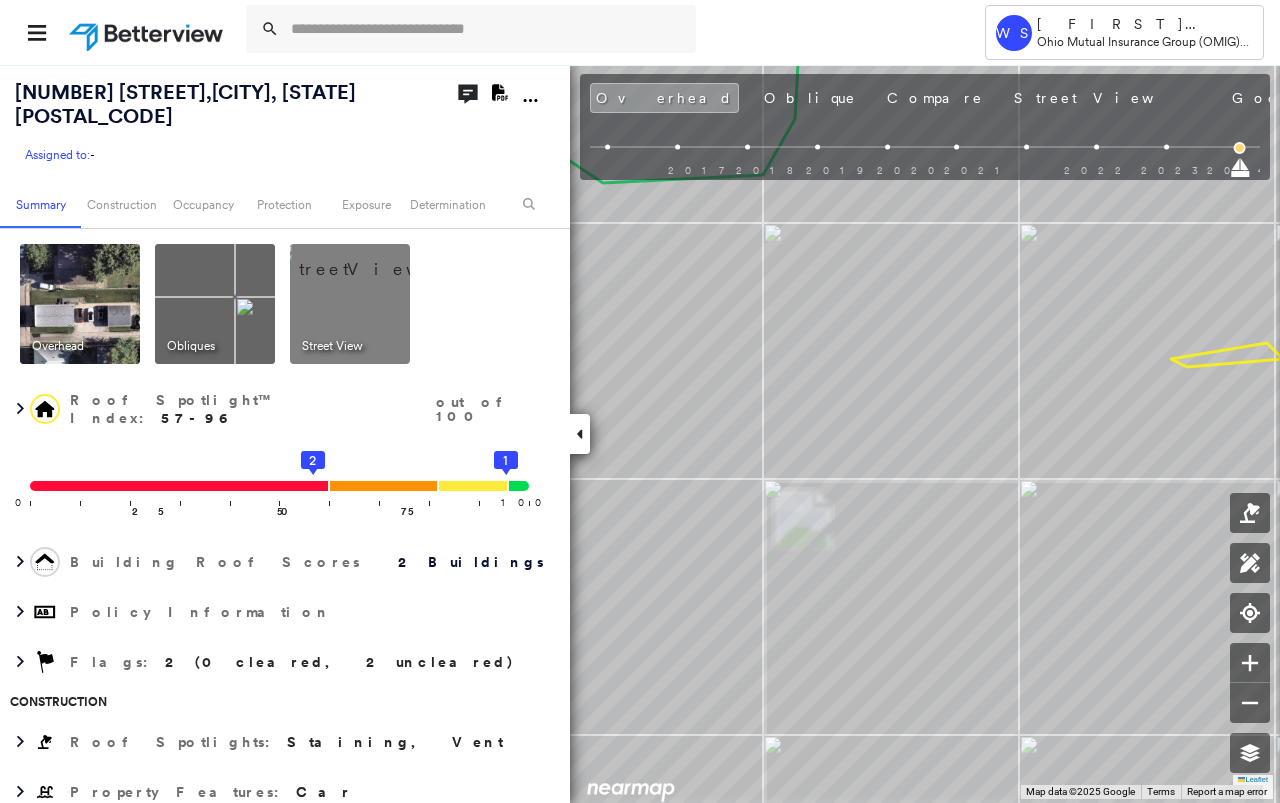 click on "Tower WS [FIRST] [LAST] Ohio Mutual Insurance Group (OMIG)  -   PL [NUMBER] [STREET] ,  [CITY], [STATE] [POSTAL_CODE] Assigned to:  - Assigned to:  - Assigned to:  - Open Comments Download PDF Report Summary Construction Occupancy Protection Exposure Determination Overhead Obliques Street View Roof Spotlight™ Index :  57-96 out of 100 0 100 25 50 75 2 1 Building Roof Scores 2 Buildings Policy Information Flags :  2 (0 cleared, 2 uncleared) Construction Roof Spotlights :  Staining, Vent Property Features :  Car Roof Size & Shape :  2 buildings  Occupancy Place Detail Protection Exposure FEMA Risk Index Additional Perils Determination Flags :  2 (0 cleared, 2 uncleared) Uncleared Flags (2) Cleared Flags  (0) Med Medium Priority Roof Score Flagged [DATE] Clear Low Low Priority Roof Score Flagged [DATE] Clear Action Taken New Entry History Quote/New Business Terms & Conditions Added ACV Endorsement Added Cosmetic Endorsement Inspection/Loss Control Report Information Added to Inspection Survey Onsite Inspection Ordered" at bounding box center [640, 401] 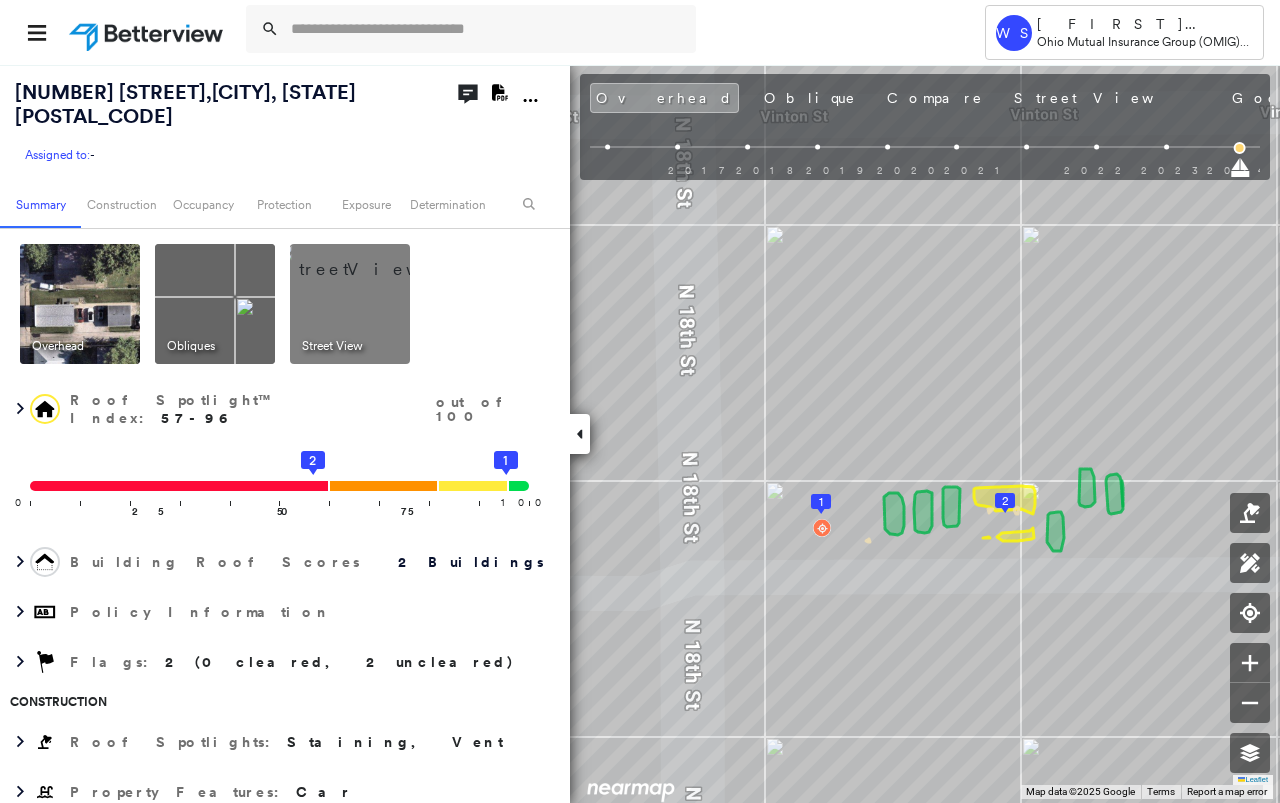 click on "Open Comments" 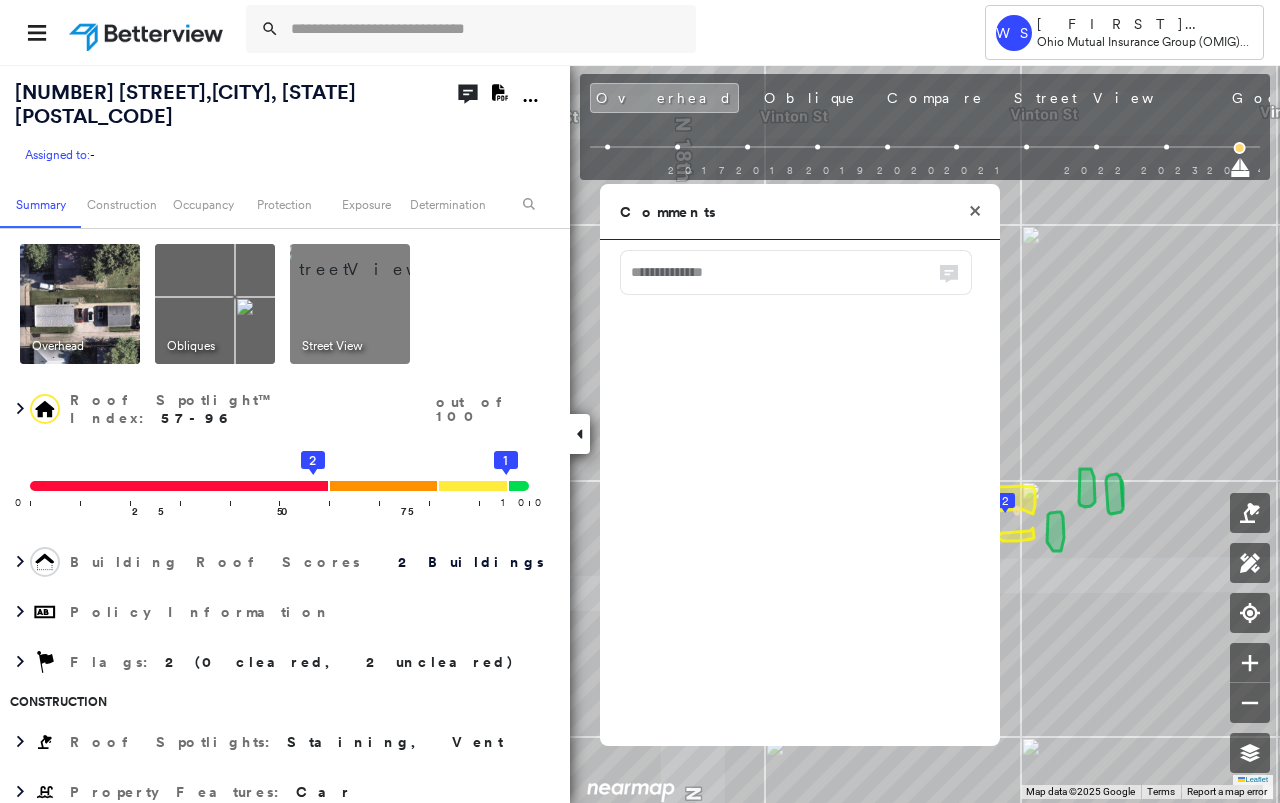 click 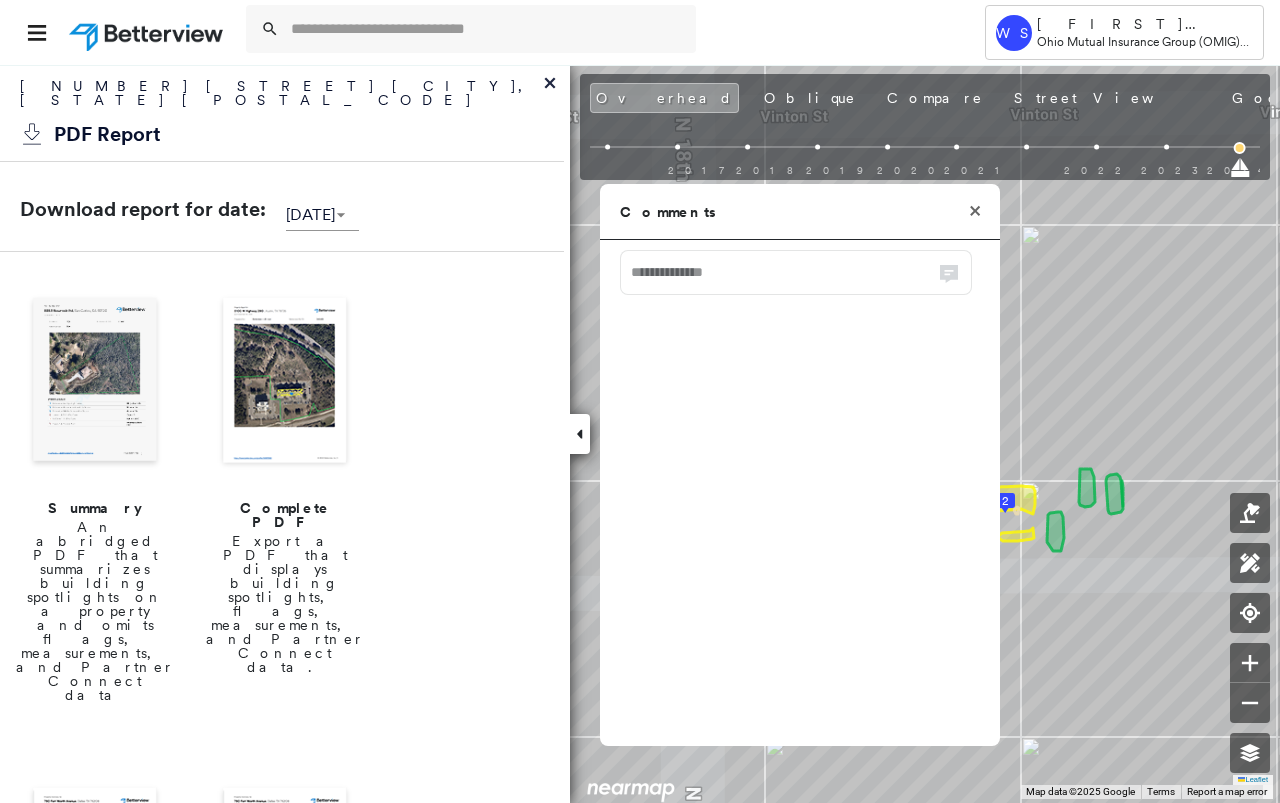 click on "An abridged PDF that summarizes building spotlights on a property and omits flags, measurements, and Partner Connect data" at bounding box center [95, 611] 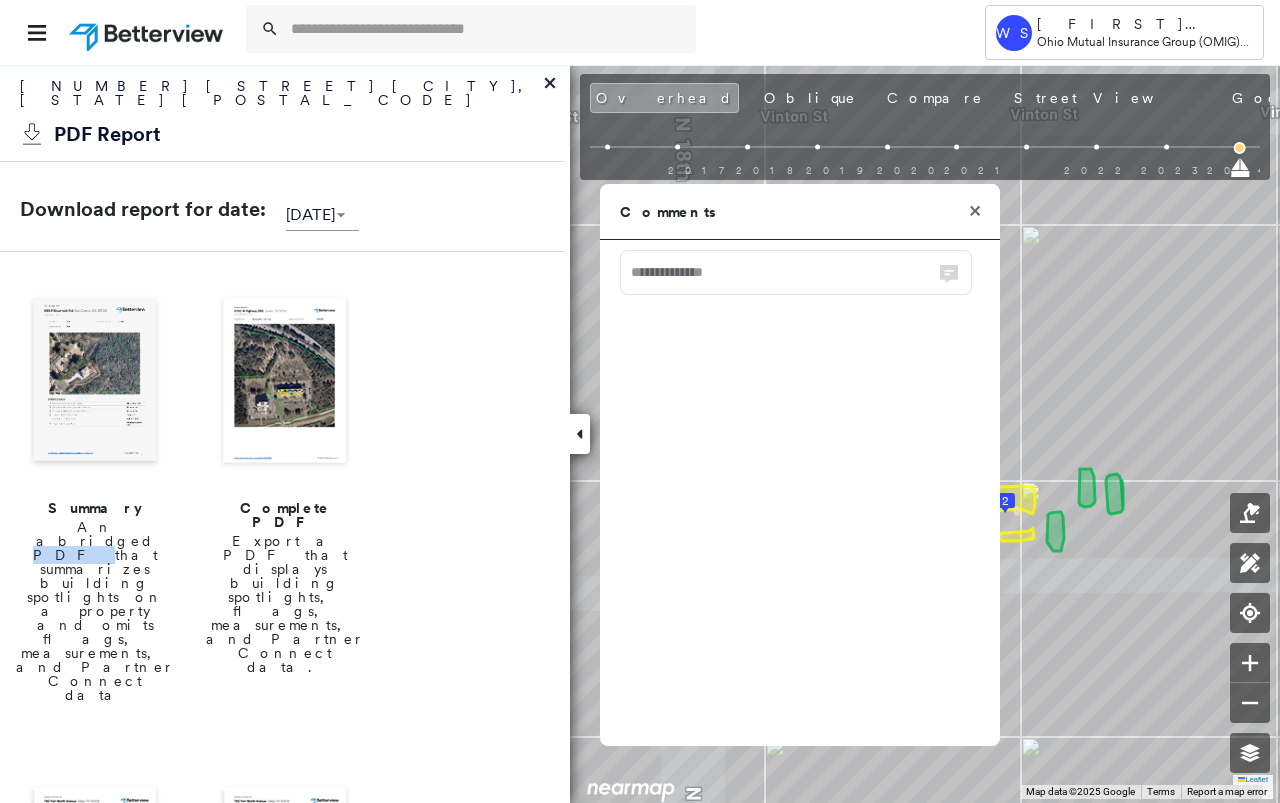 click on "An abridged PDF that summarizes building spotlights on a property and omits flags, measurements, and Partner Connect data" at bounding box center [95, 611] 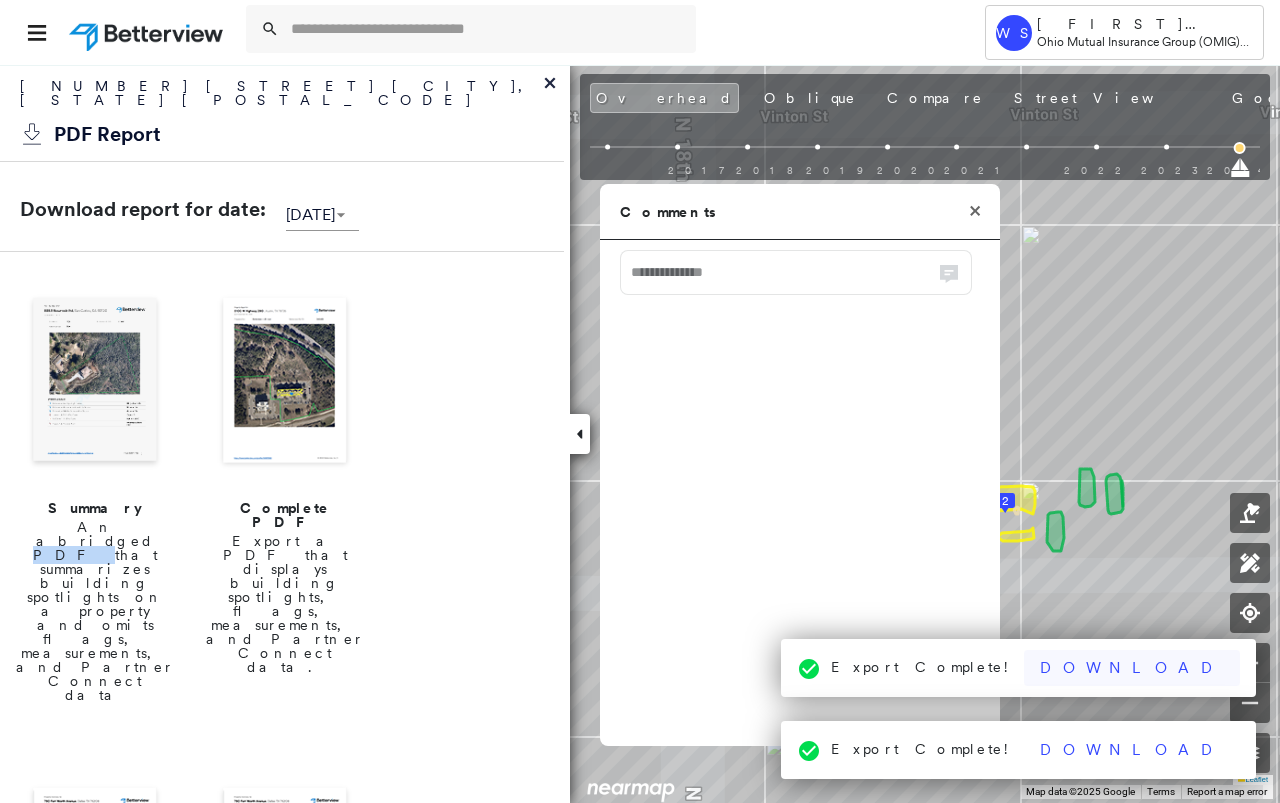 click on "Download" at bounding box center (1132, 668) 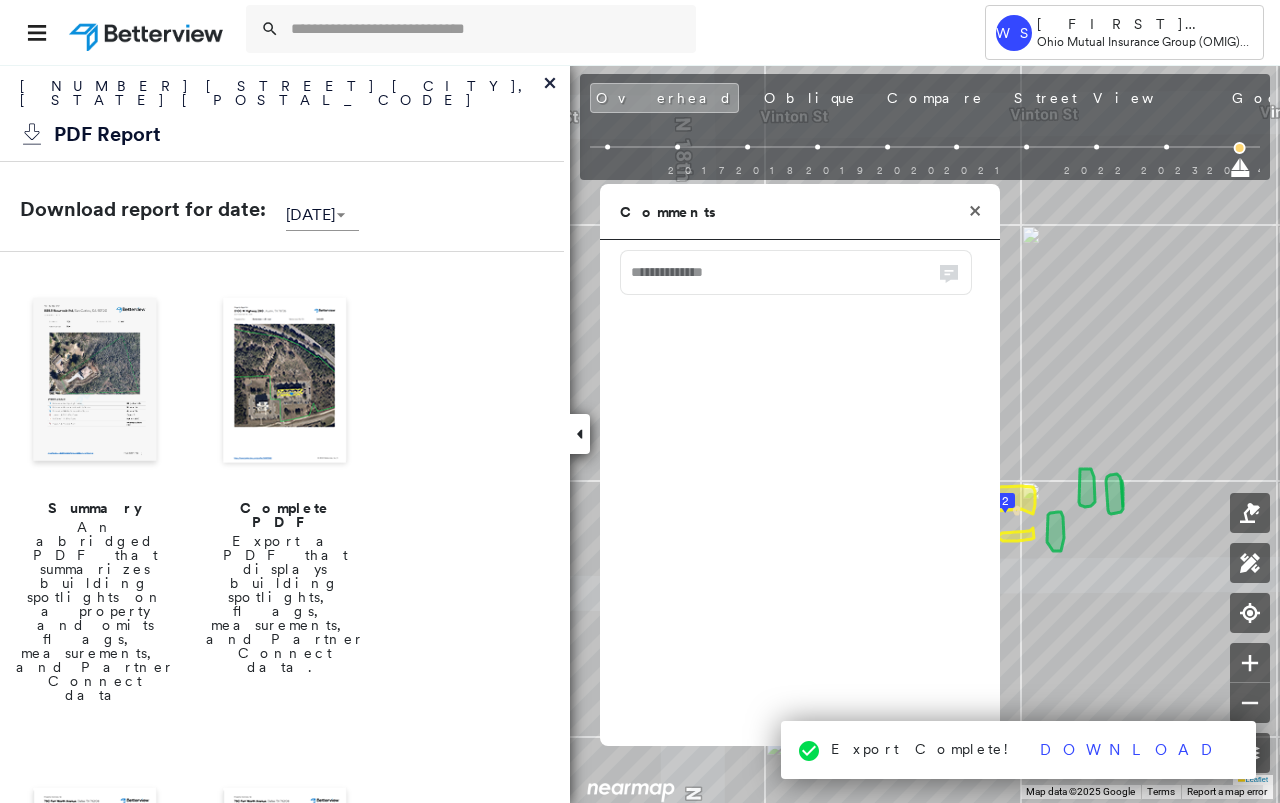 click on "Comments" at bounding box center (800, 212) 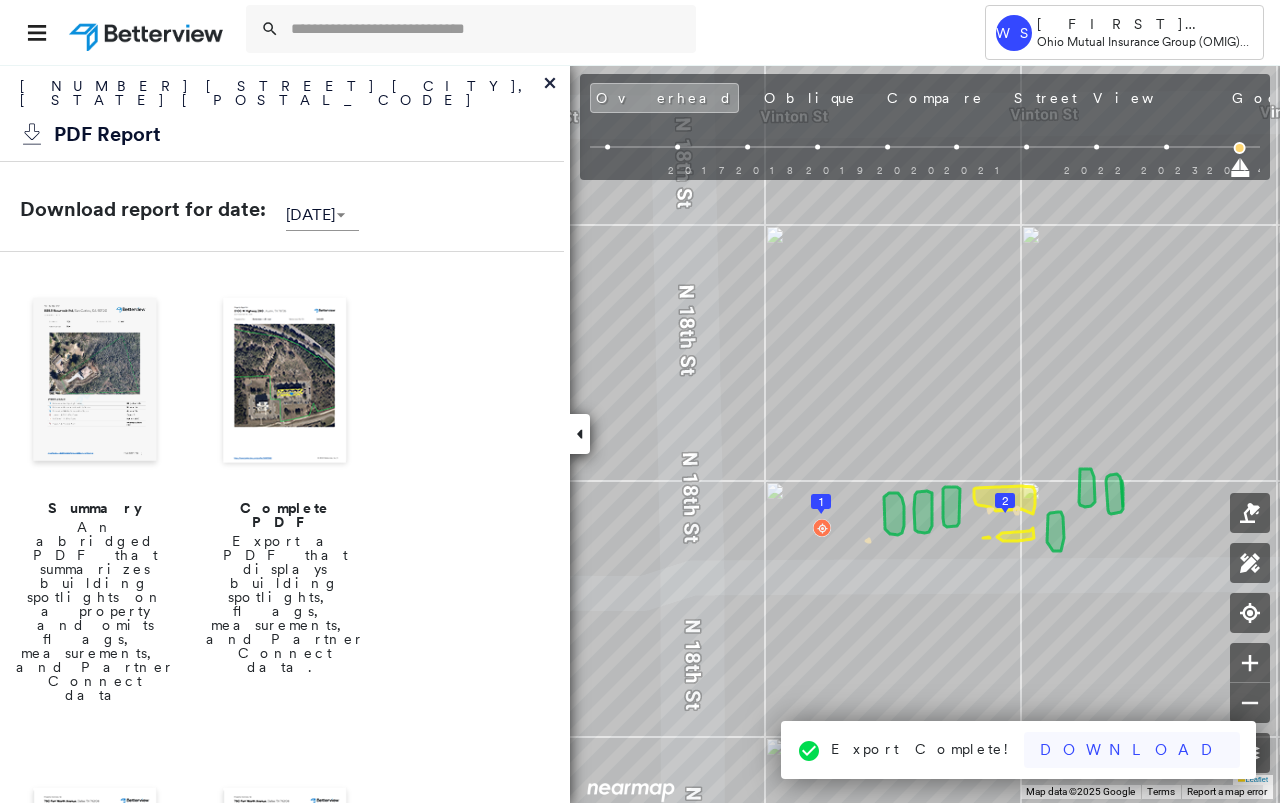 click on "Download" at bounding box center (1132, 750) 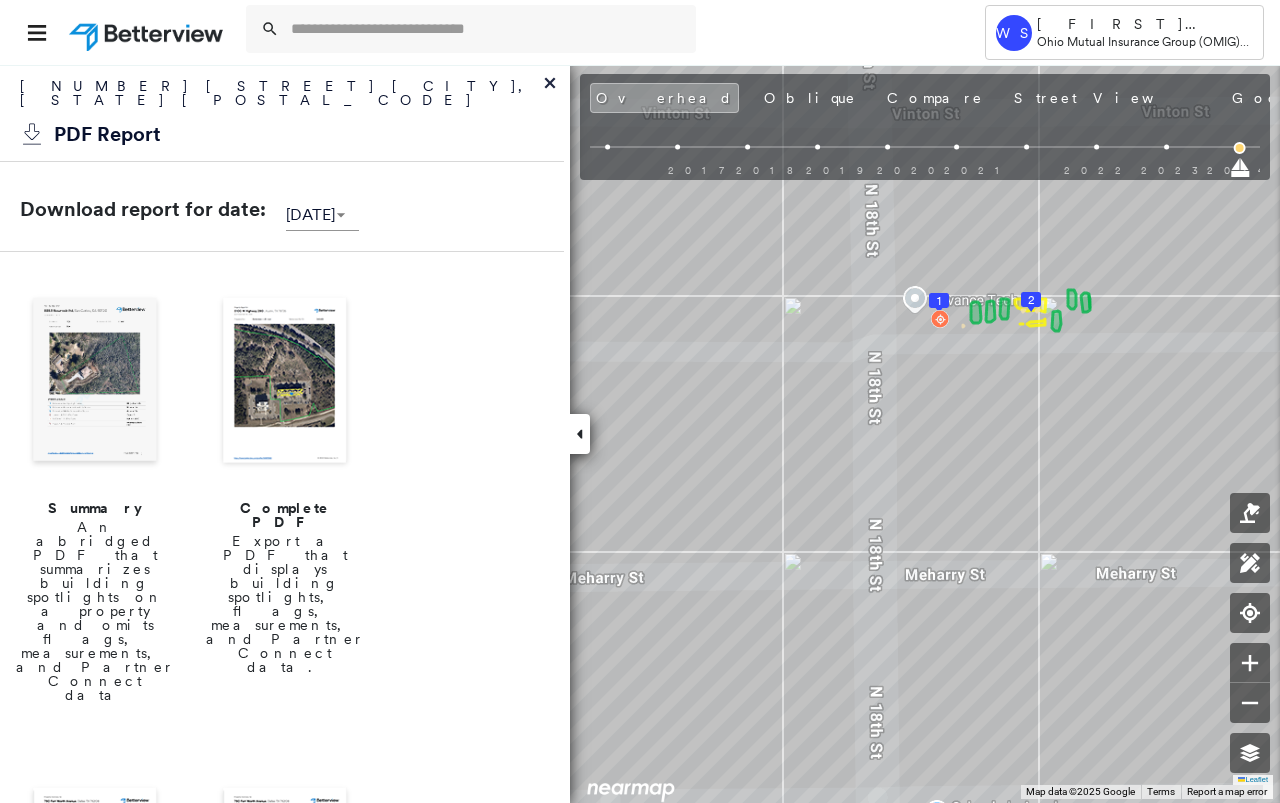 click on "An abridged PDF that summarizes building spotlights on a property and omits flags, measurements, and Partner Connect data" at bounding box center [95, 611] 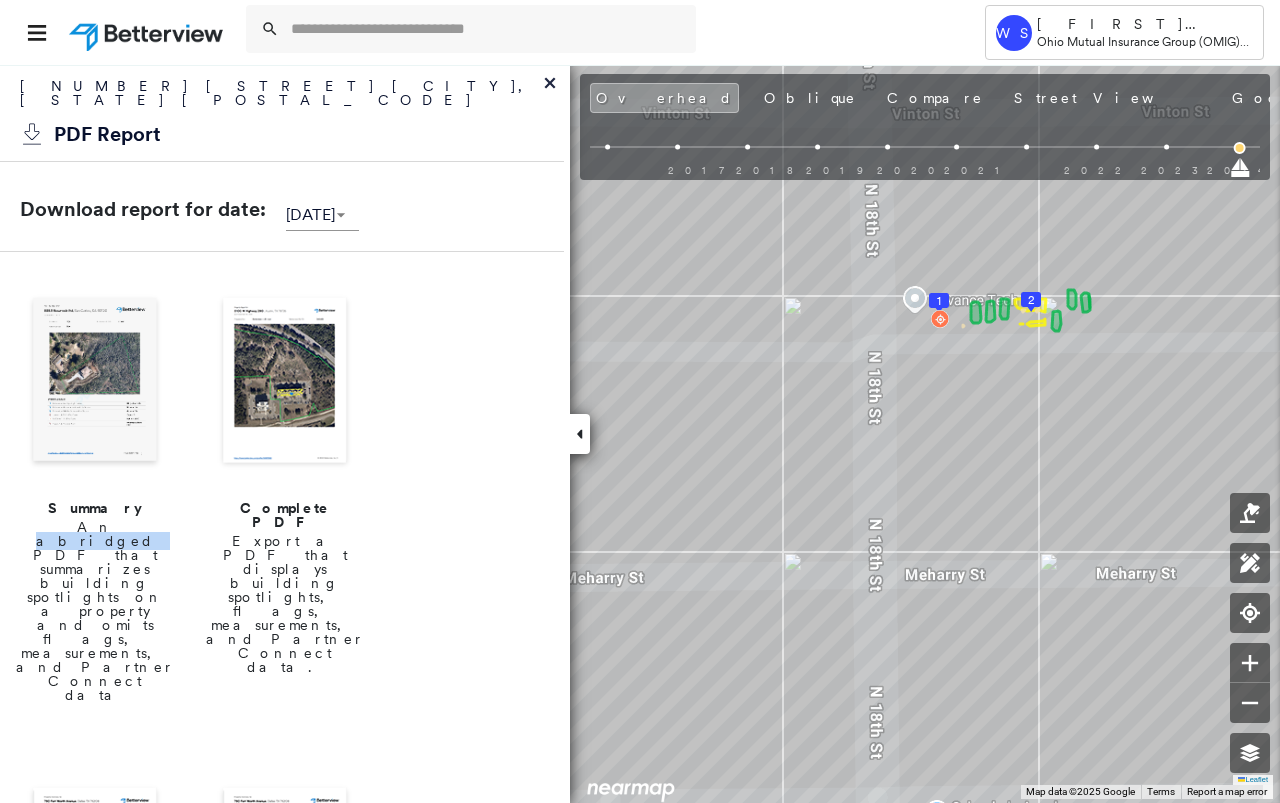 click on "An abridged PDF that summarizes building spotlights on a property and omits flags, measurements, and Partner Connect data" at bounding box center [95, 611] 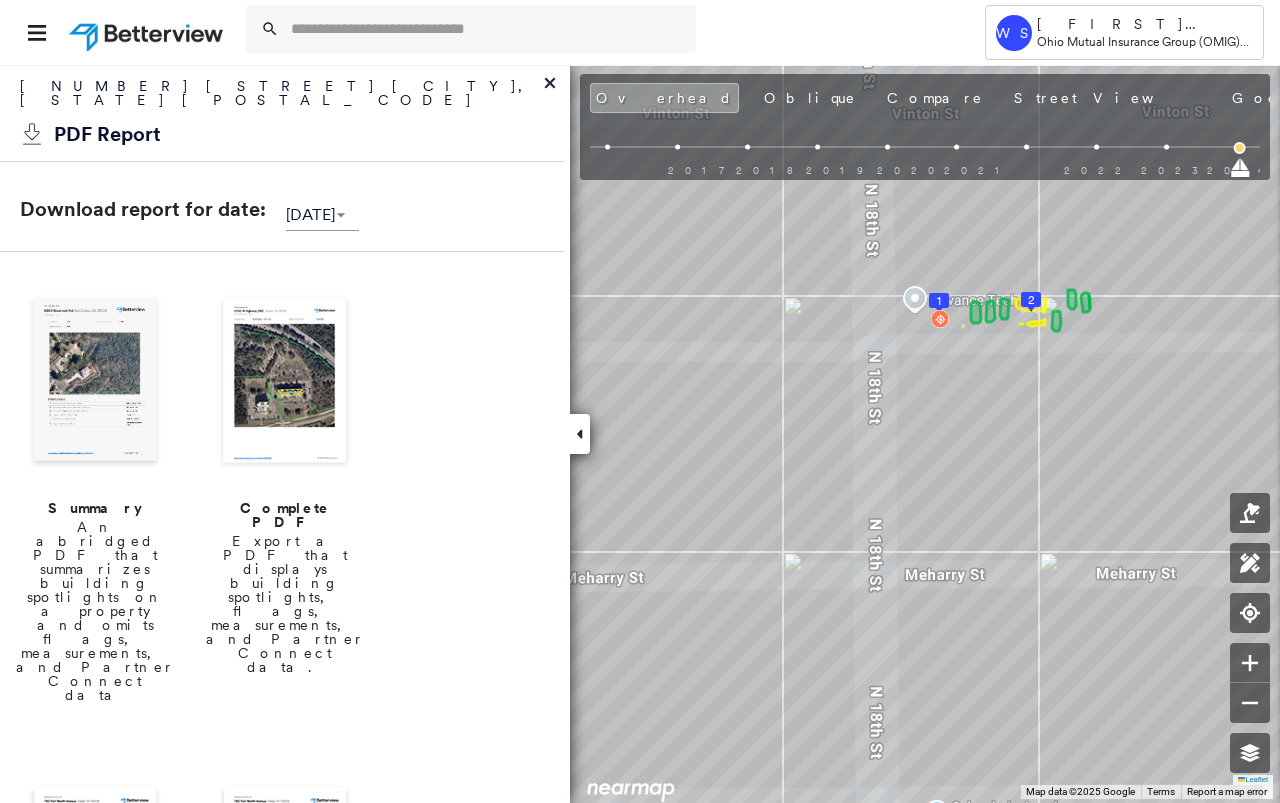 click on "Summary" at bounding box center (95, 508) 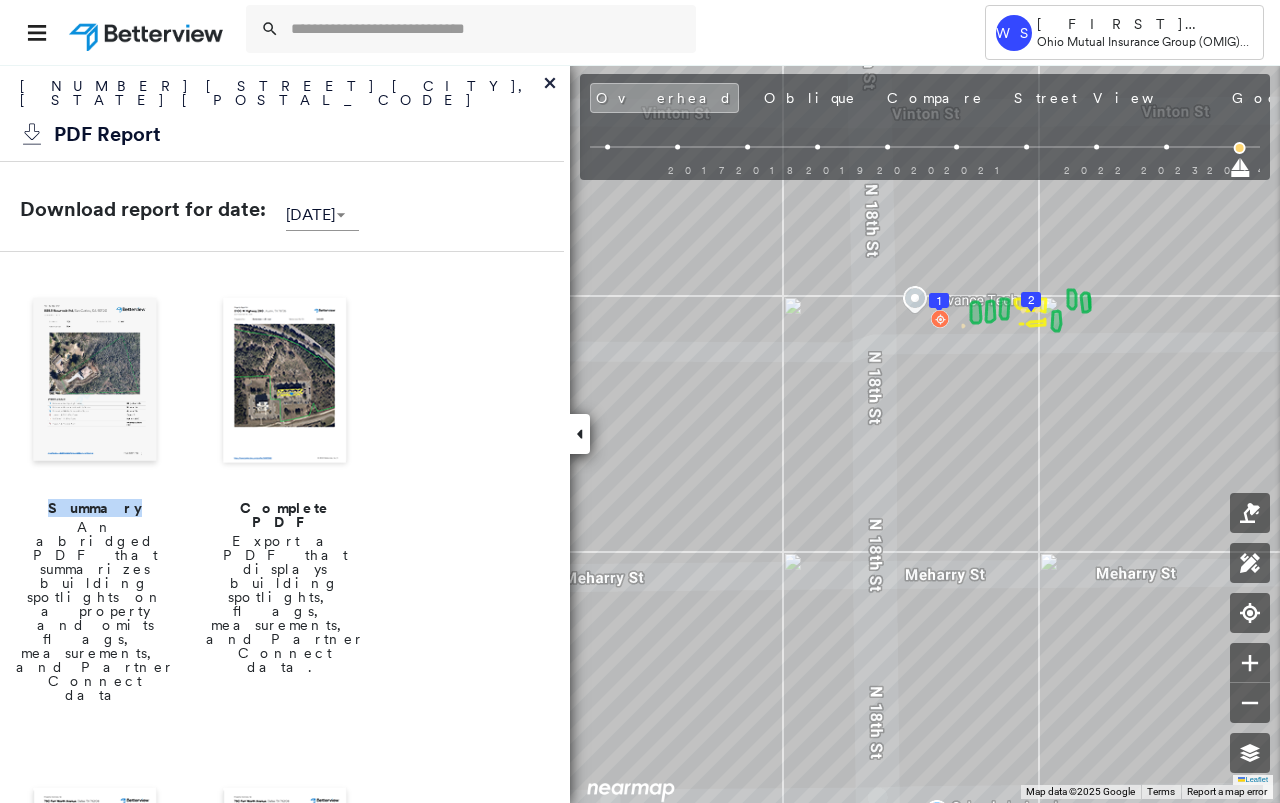 click on "Summary" at bounding box center [95, 508] 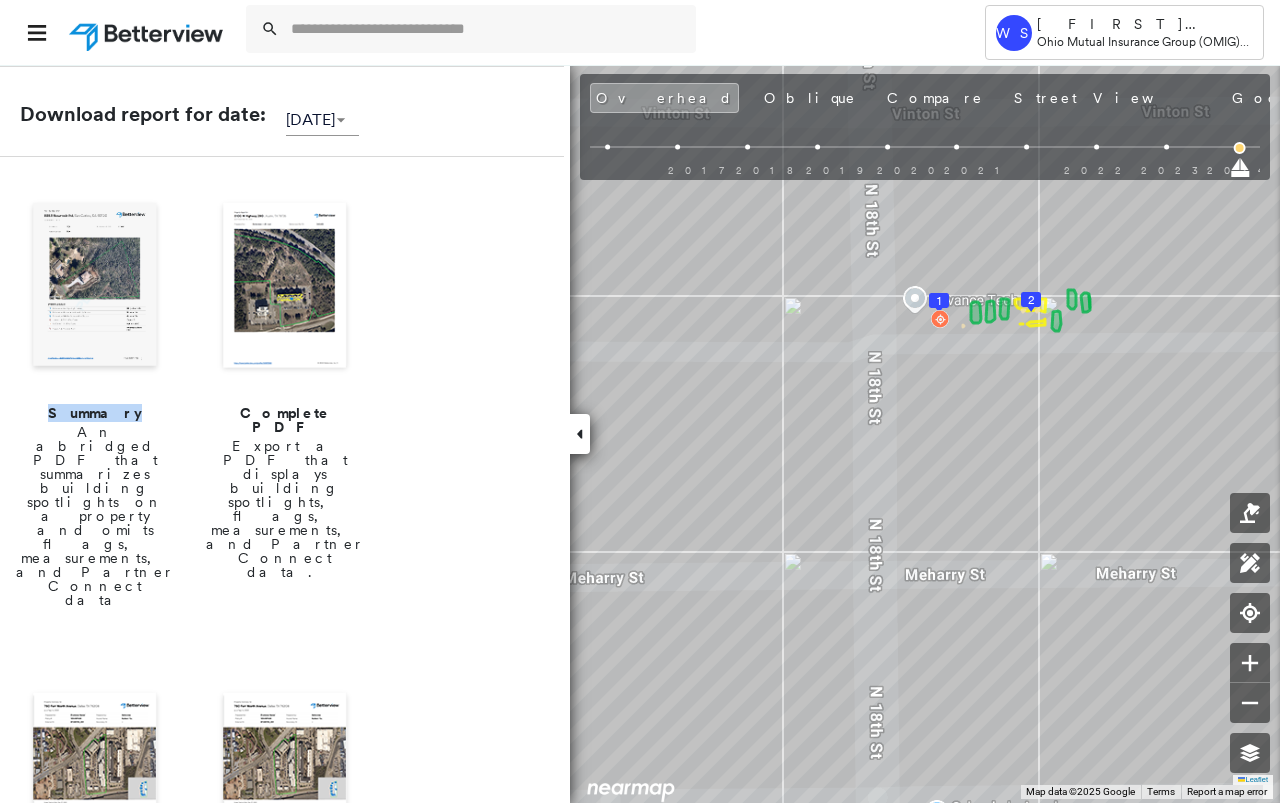 scroll, scrollTop: 200, scrollLeft: 0, axis: vertical 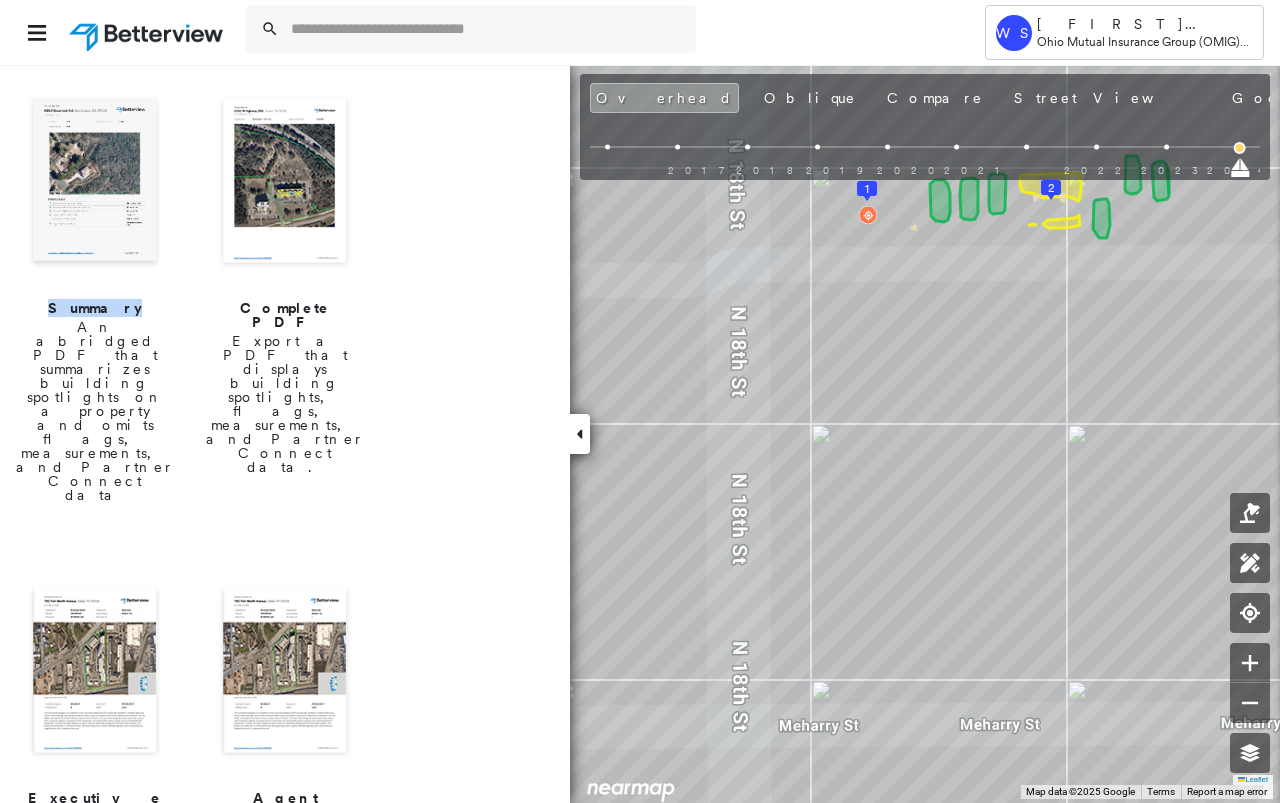 click at bounding box center (95, 182) 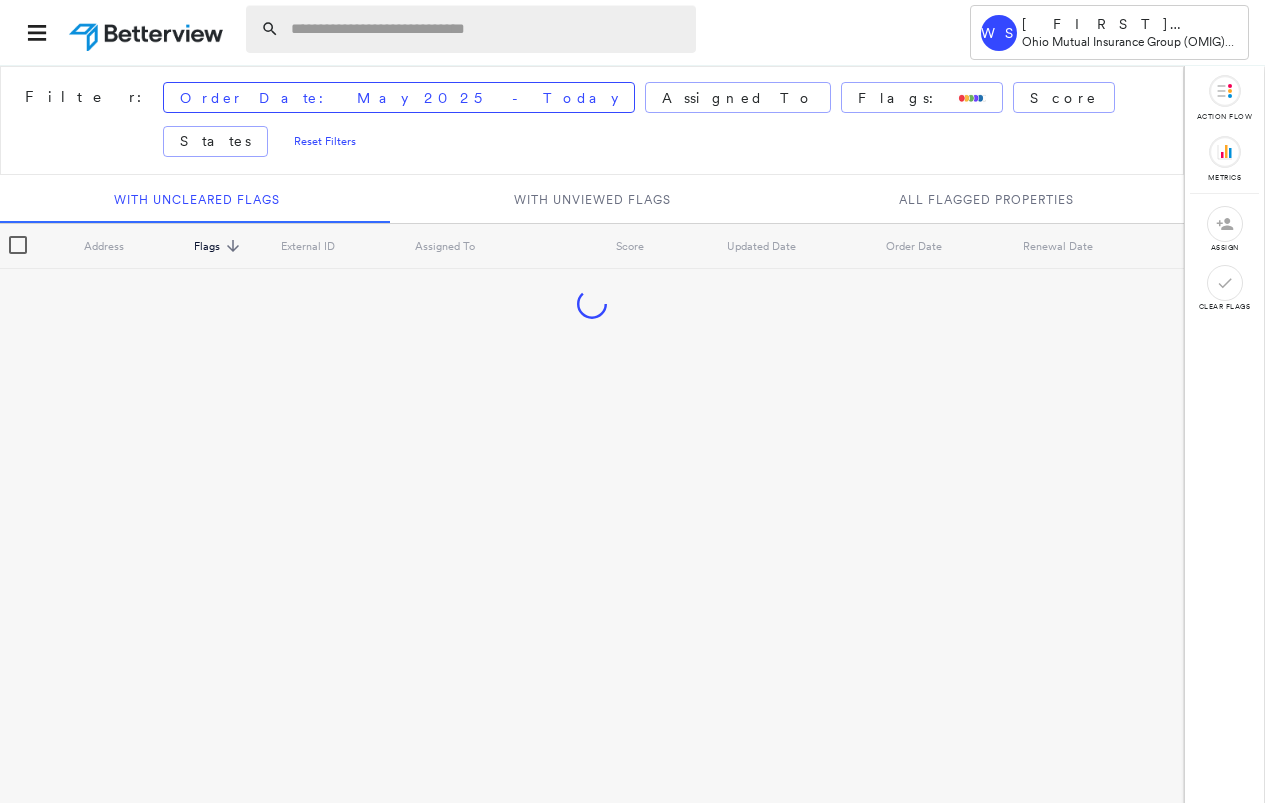 click at bounding box center [487, 29] 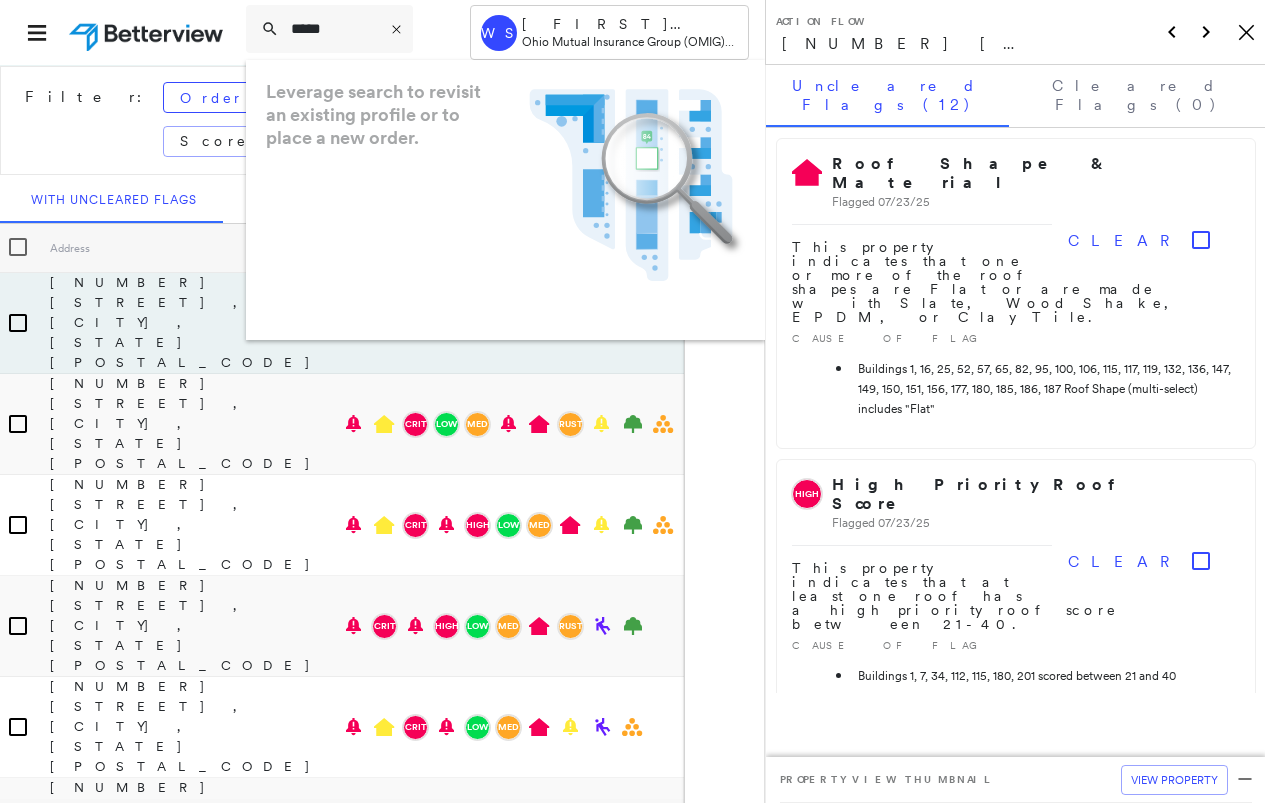 type on "****" 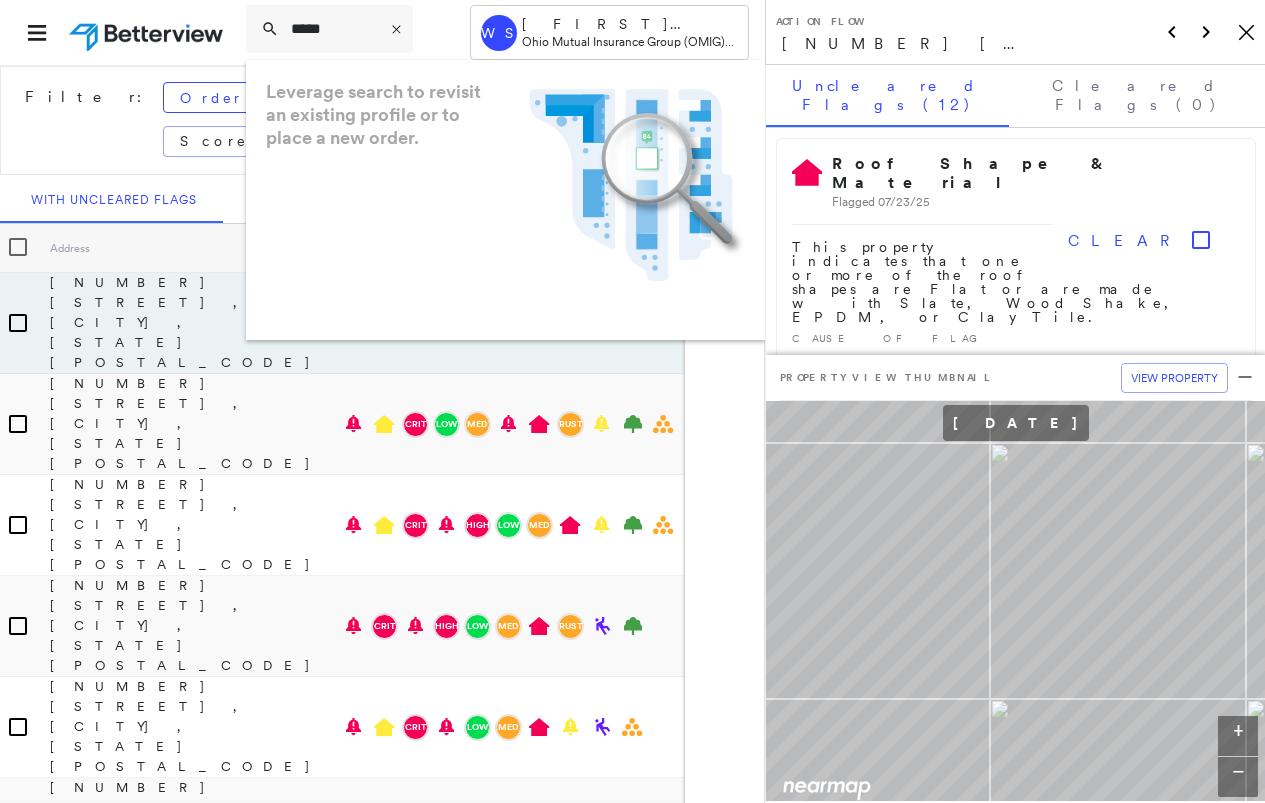 drag, startPoint x: 1244, startPoint y: 25, endPoint x: 621, endPoint y: 35, distance: 623.08026 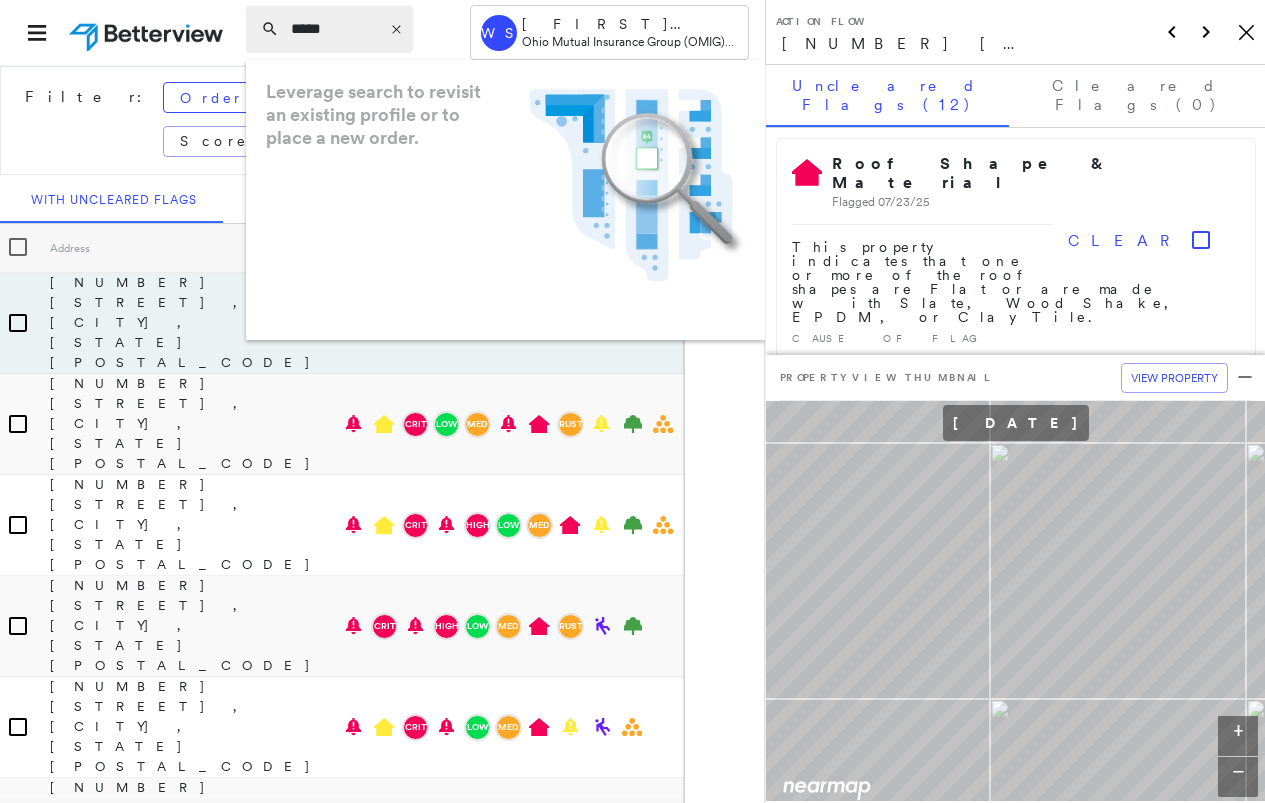 click on "Icon_Closemodal" 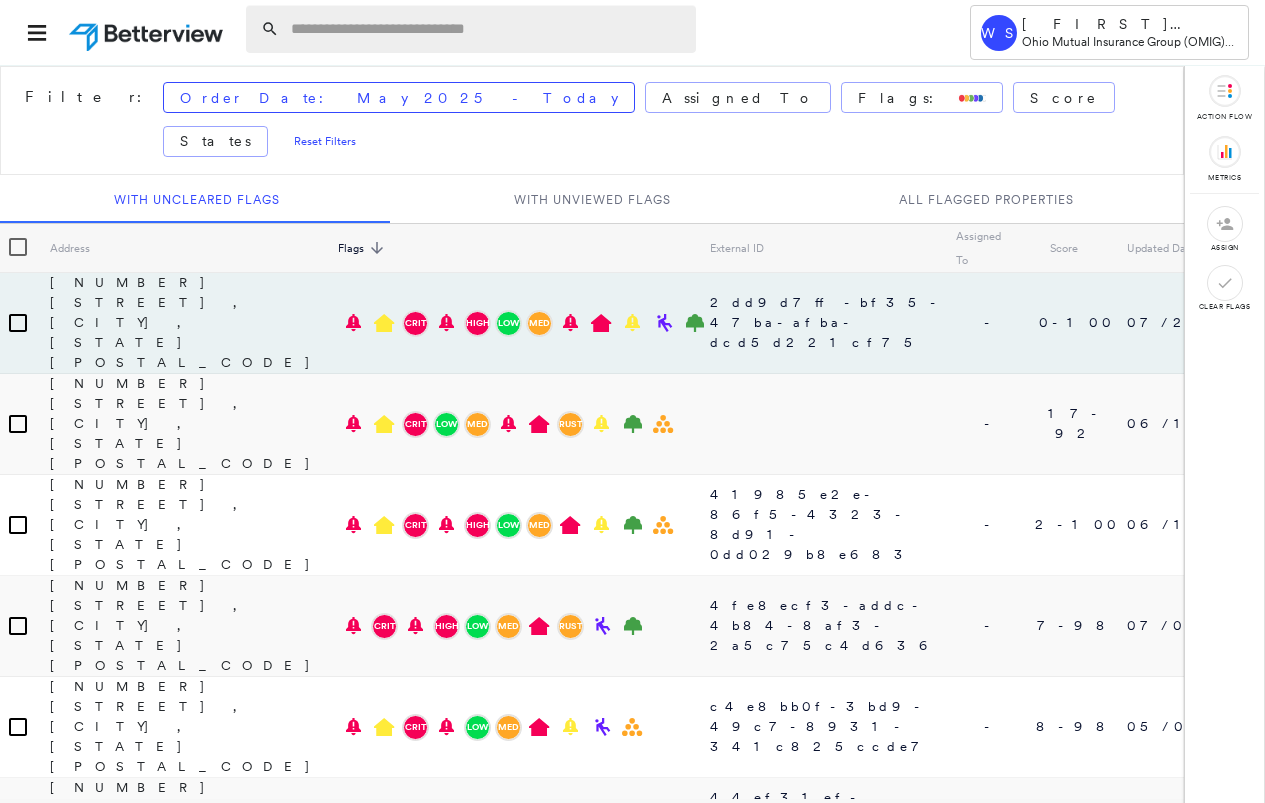 click at bounding box center (487, 29) 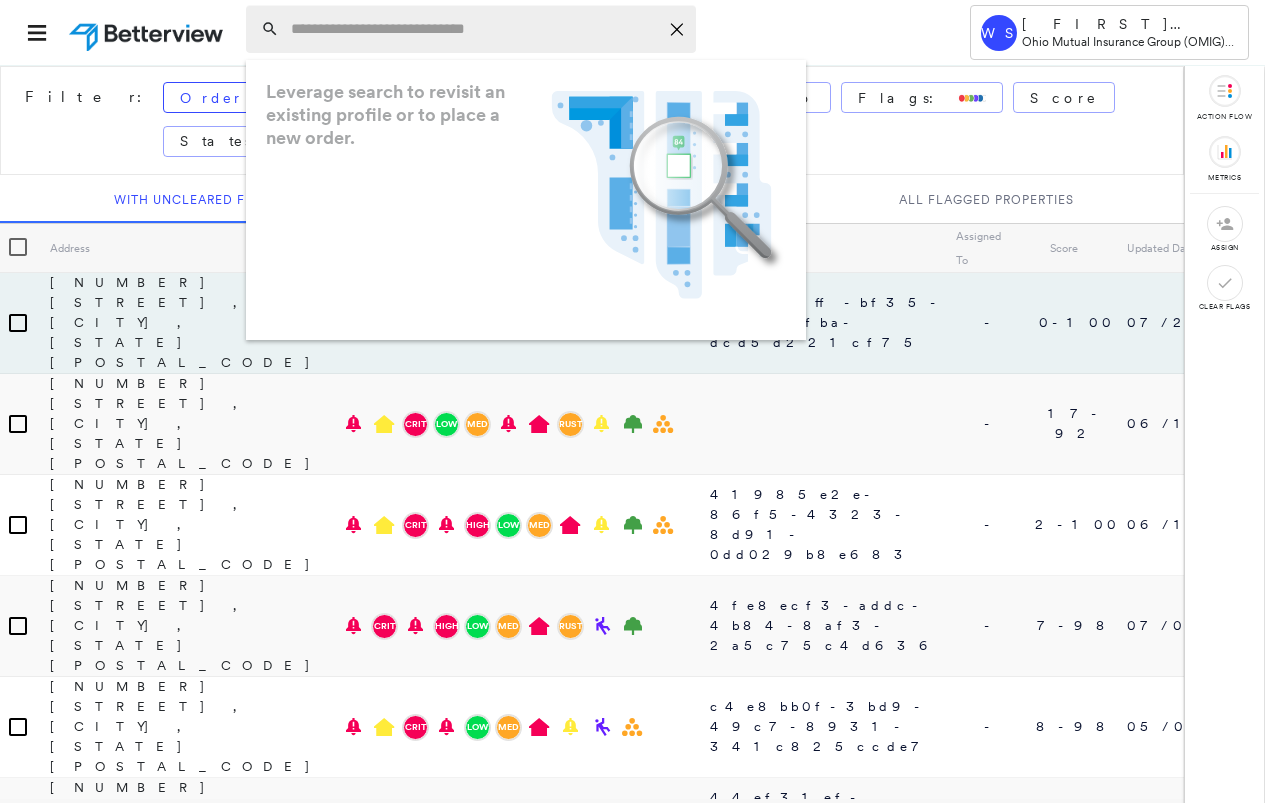 paste on "**********" 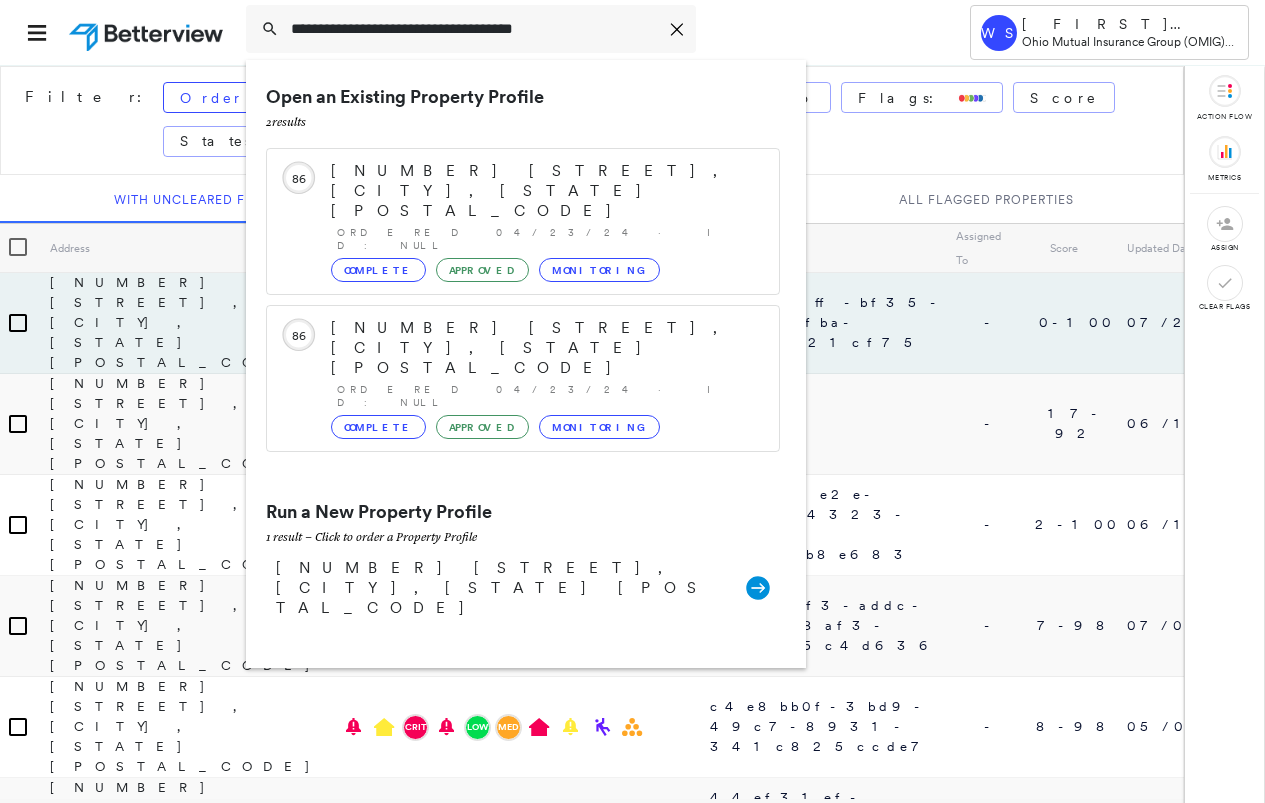 type on "**********" 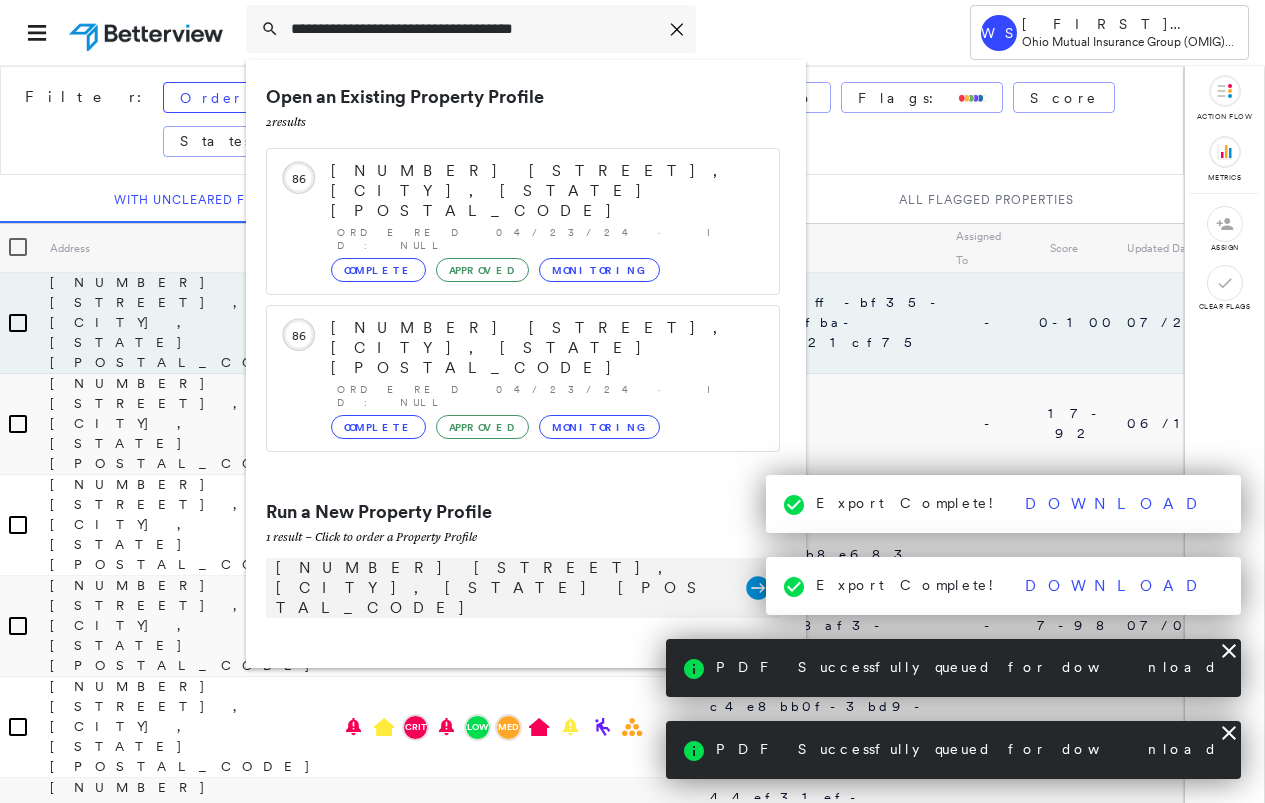 click 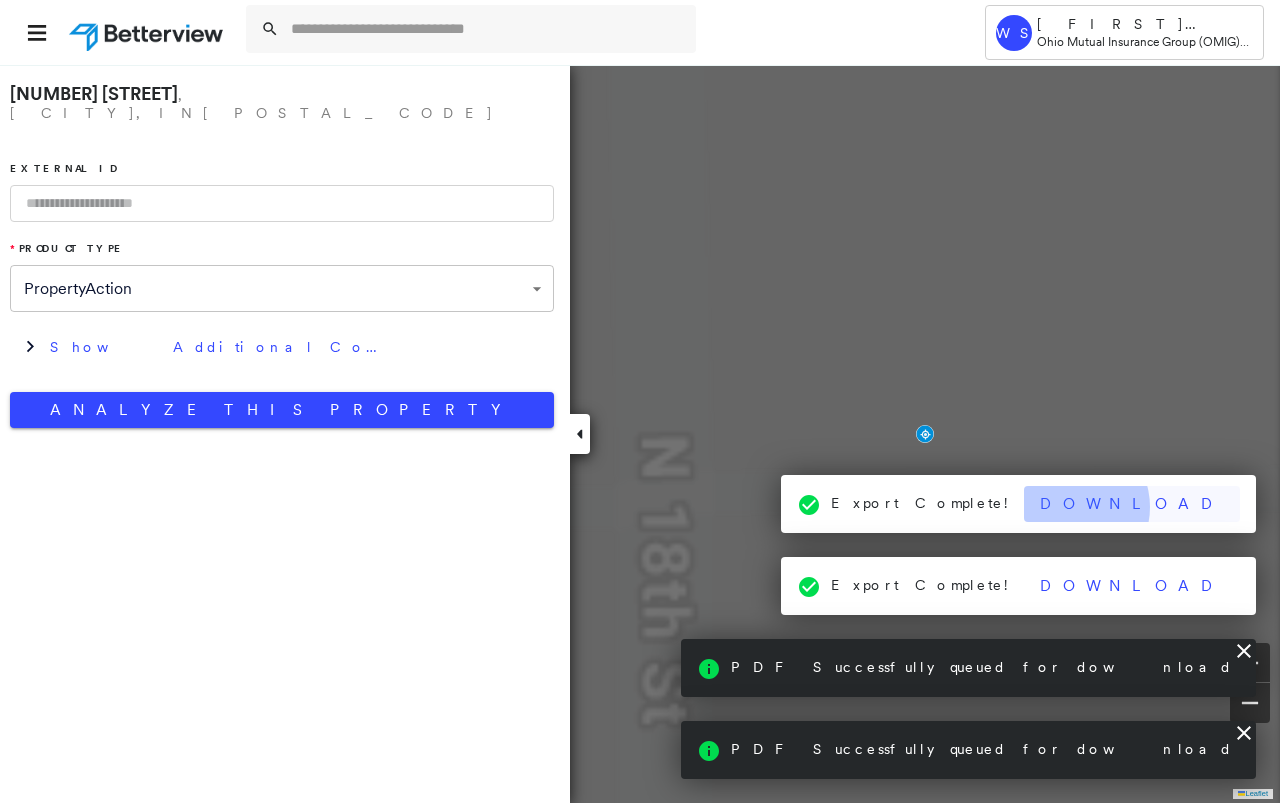 click on "Download" at bounding box center [1132, 504] 